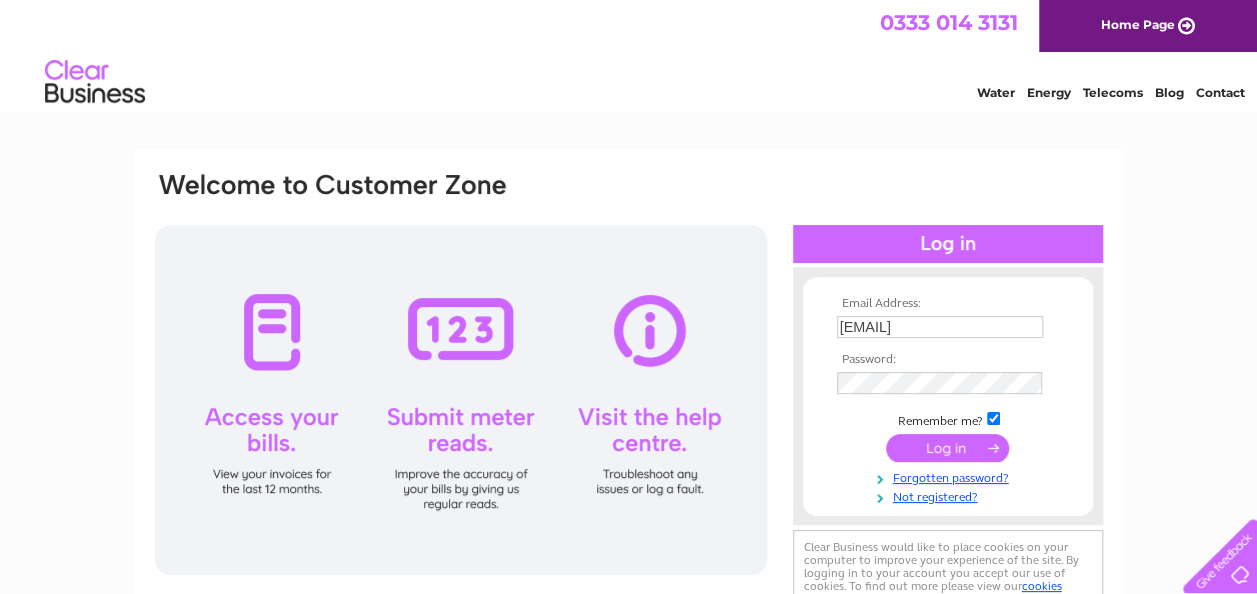 scroll, scrollTop: 0, scrollLeft: 0, axis: both 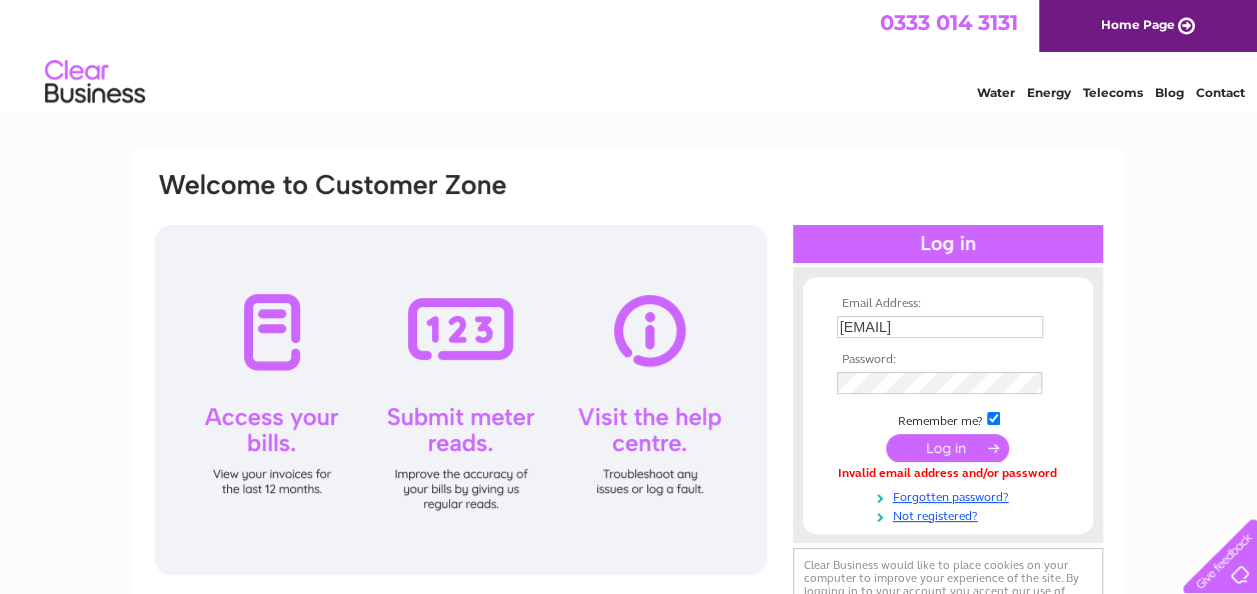 click at bounding box center [947, 448] 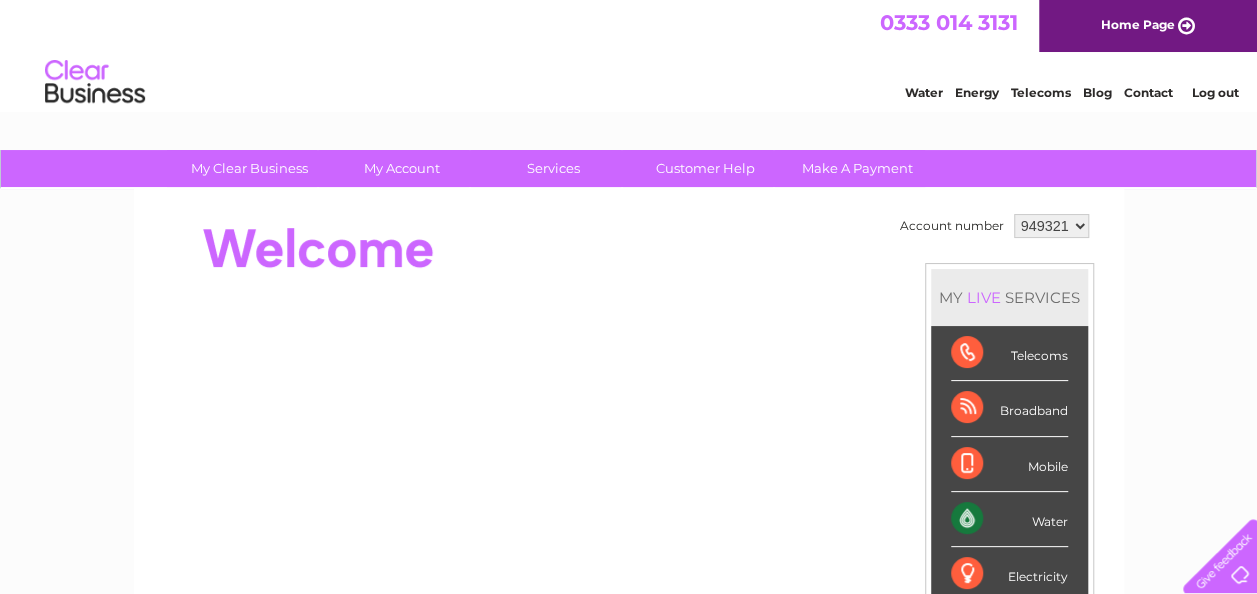 scroll, scrollTop: 0, scrollLeft: 0, axis: both 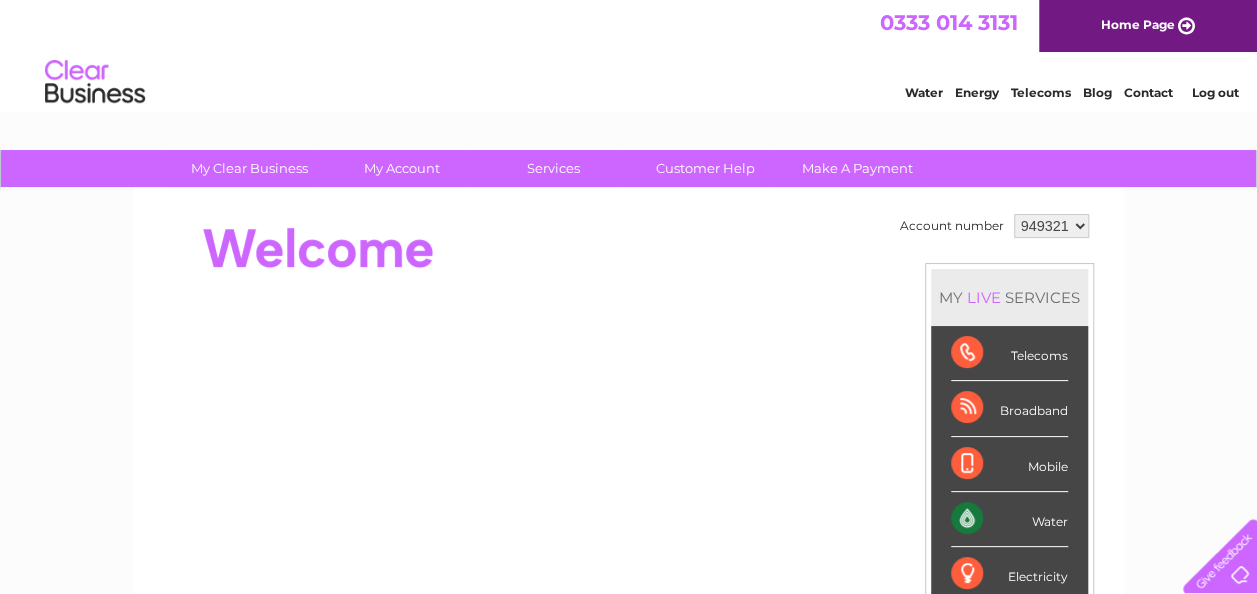 click on "949321" at bounding box center [1051, 226] 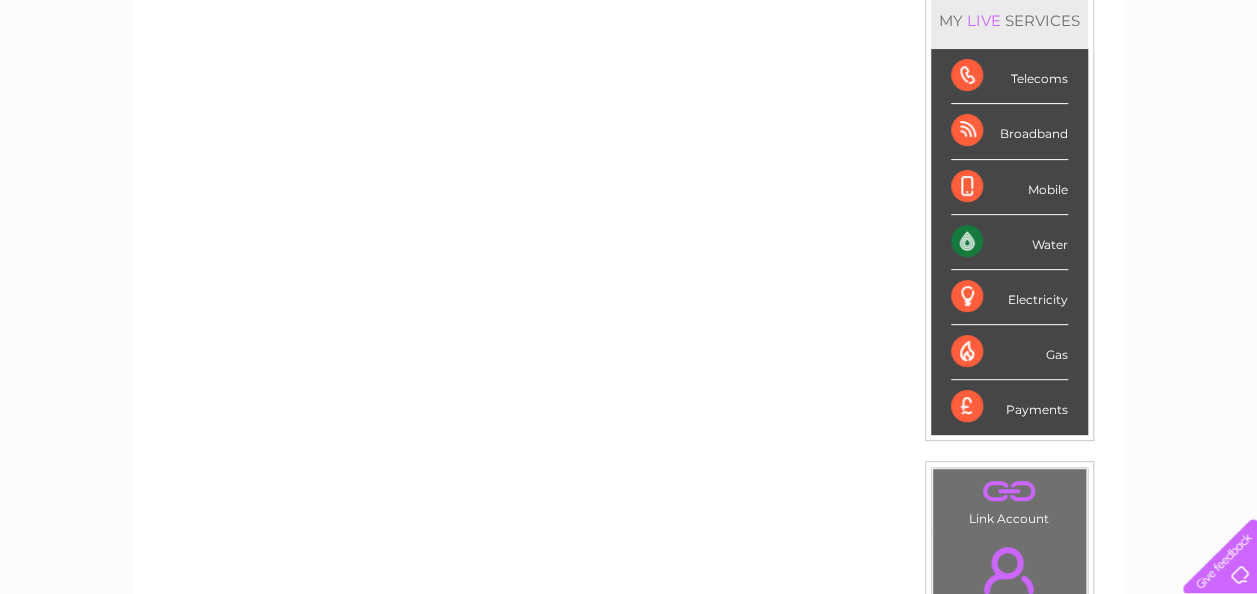 scroll, scrollTop: 311, scrollLeft: 0, axis: vertical 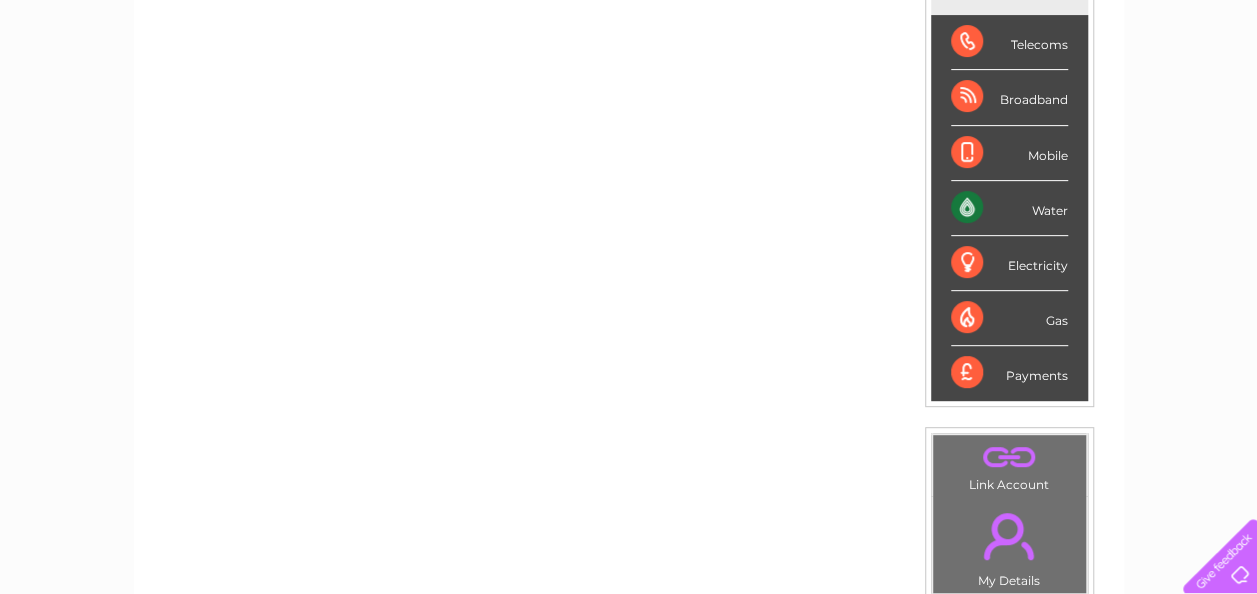 click on ".
Link Account" at bounding box center (1009, 465) 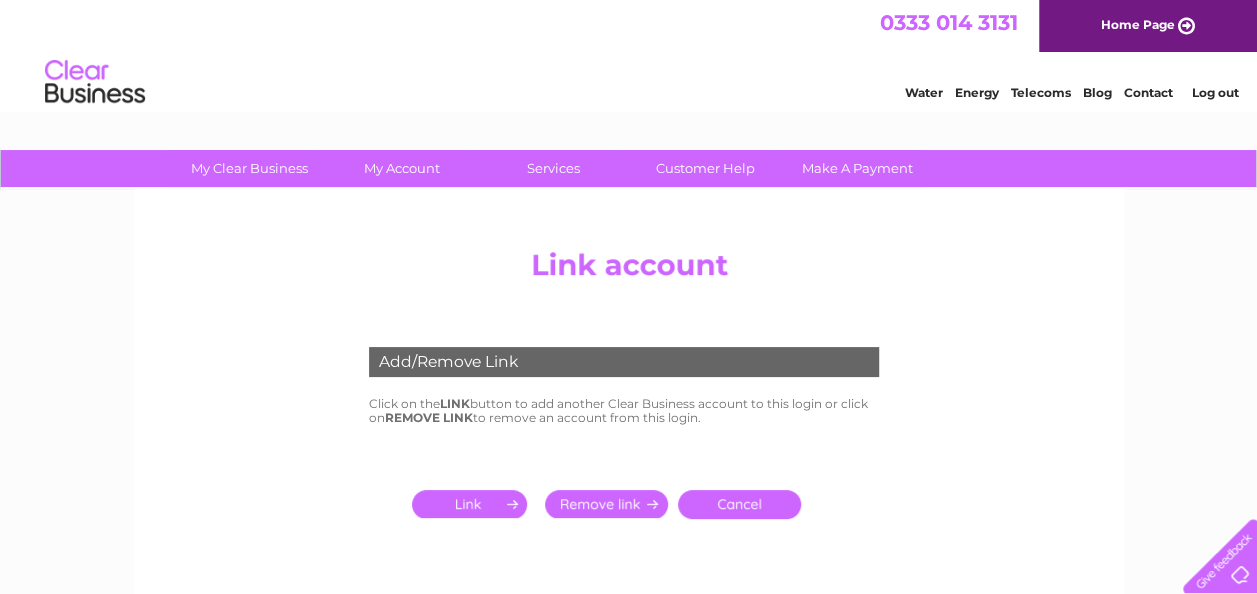 scroll, scrollTop: 0, scrollLeft: 0, axis: both 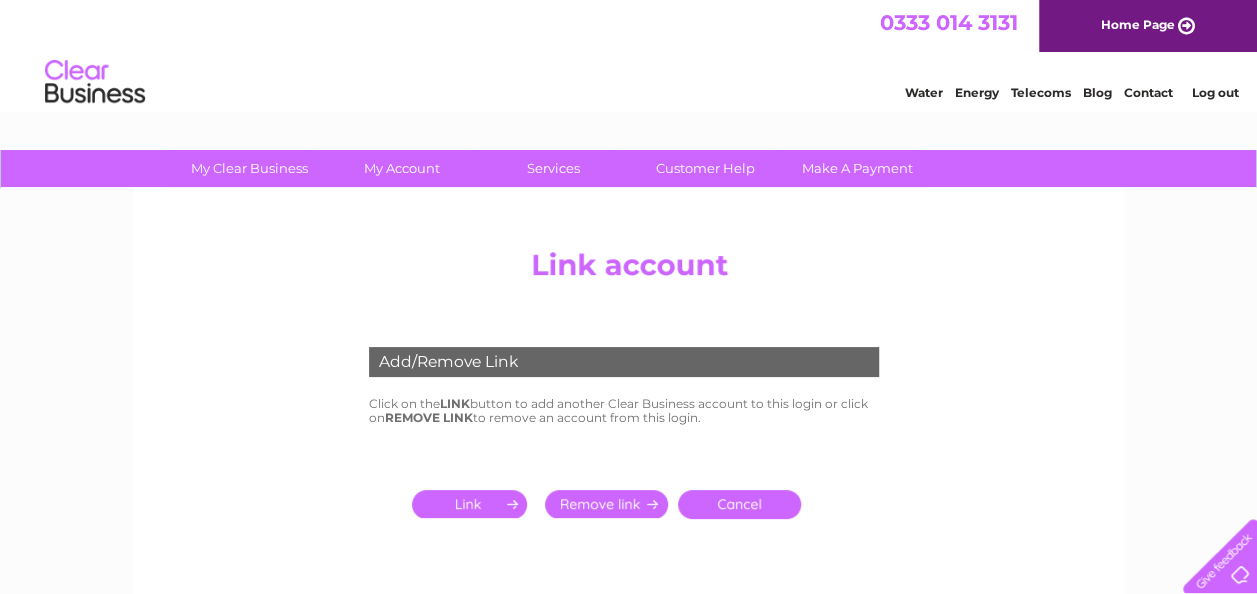 click at bounding box center [473, 504] 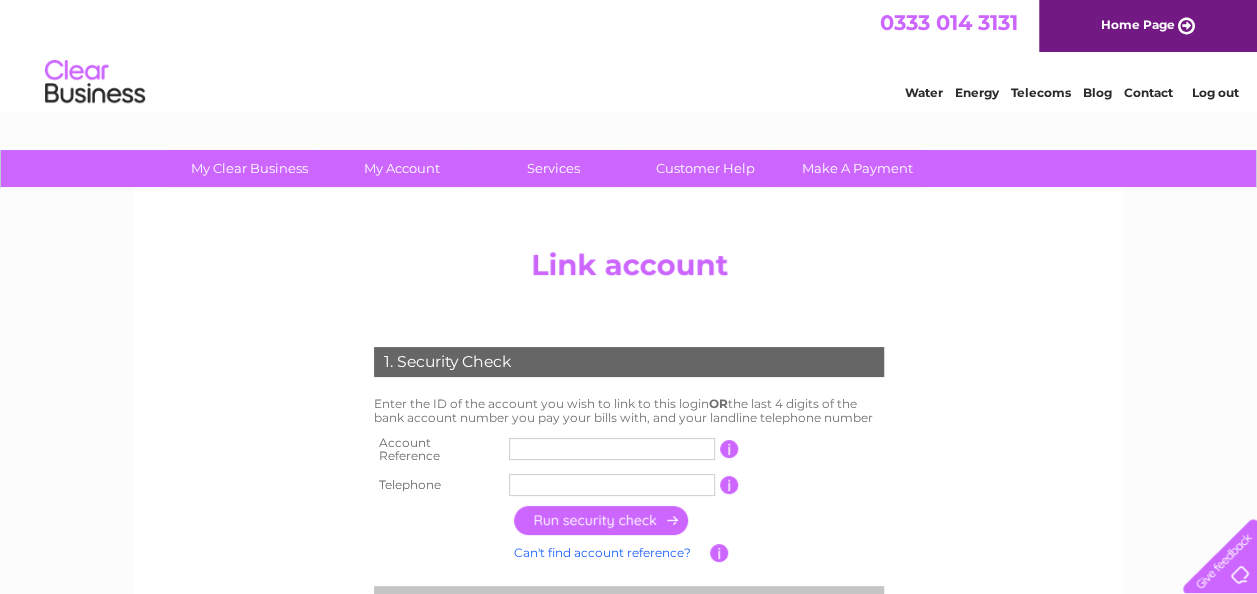 click at bounding box center (612, 449) 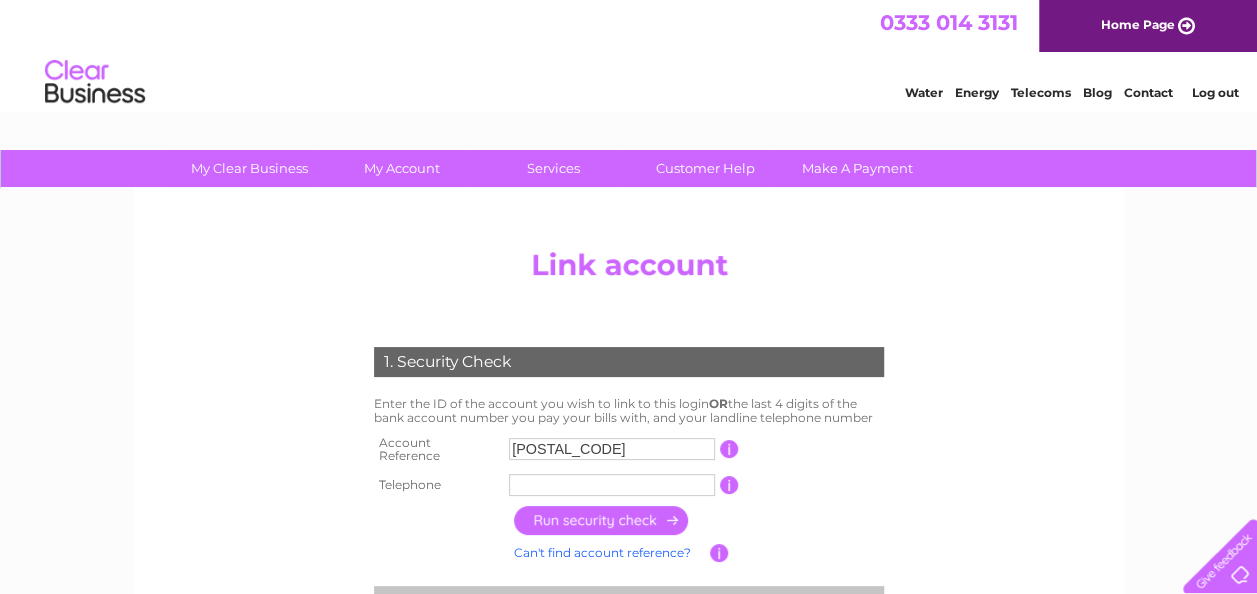 type on "[POSTAL_CODE]" 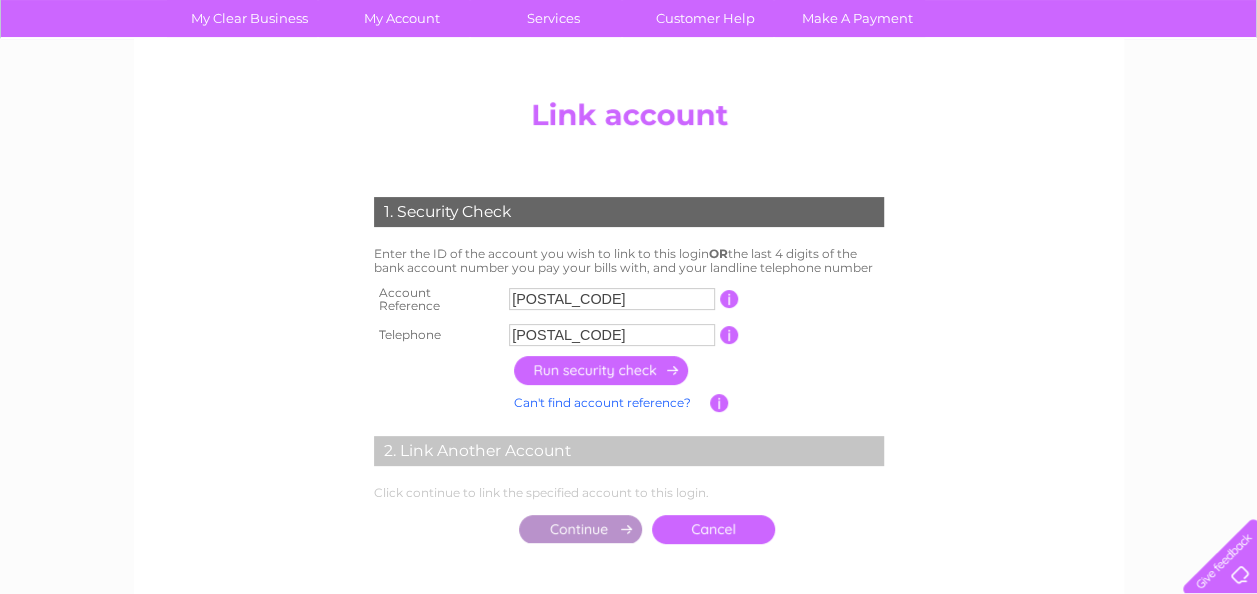scroll, scrollTop: 153, scrollLeft: 0, axis: vertical 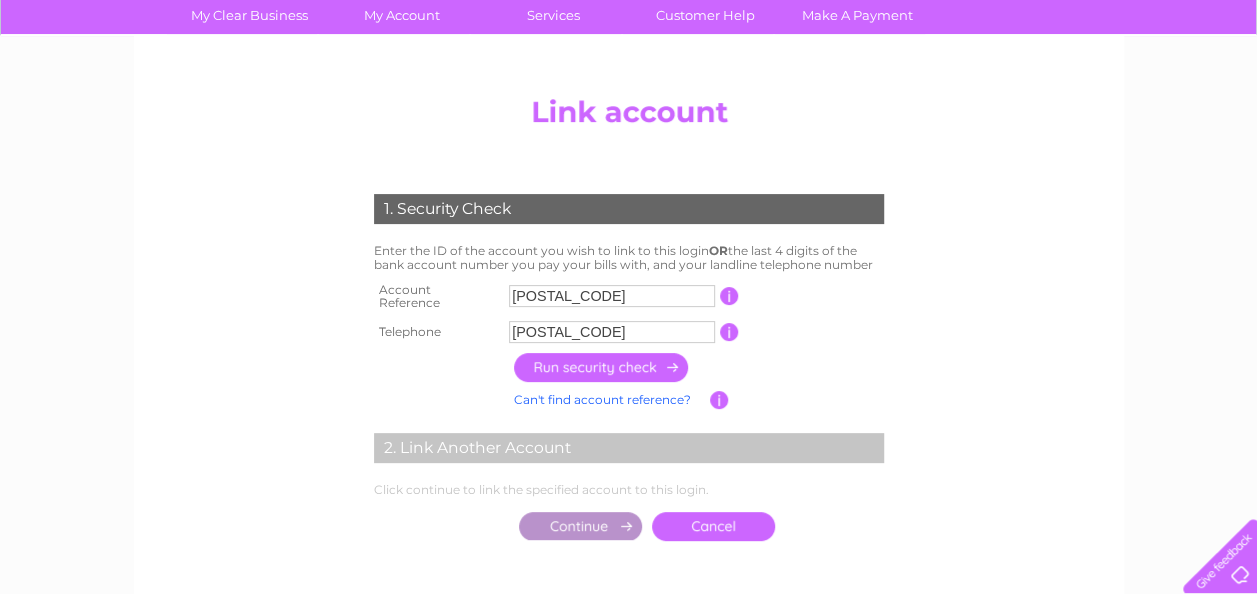 type on "01383724337" 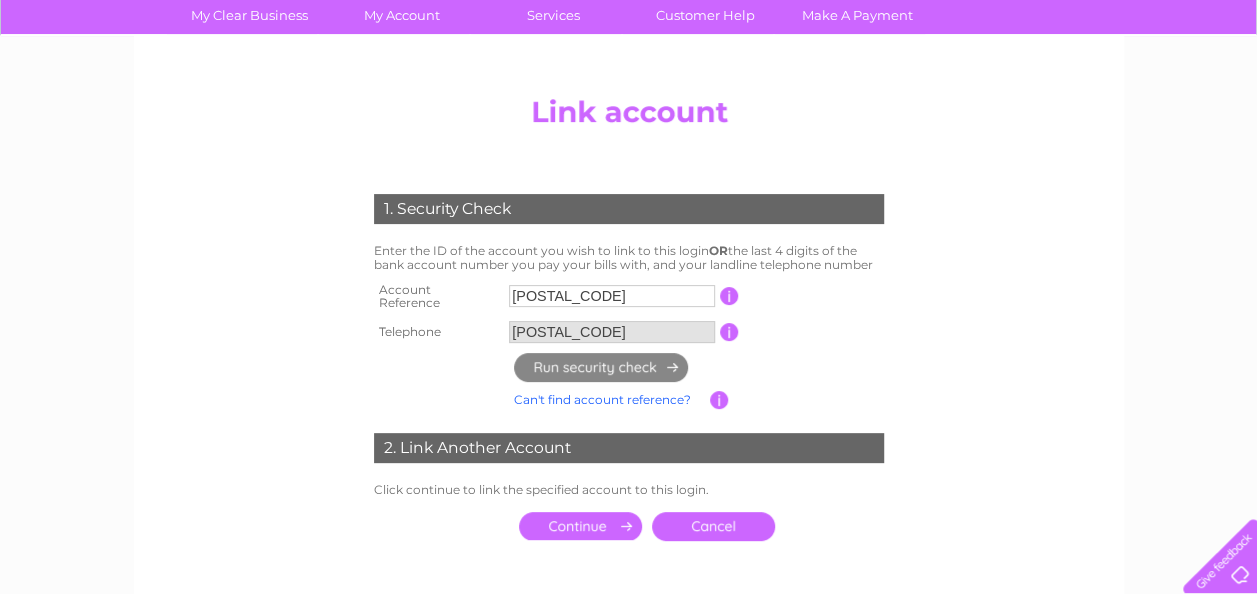 click on "01383724337" at bounding box center (612, 332) 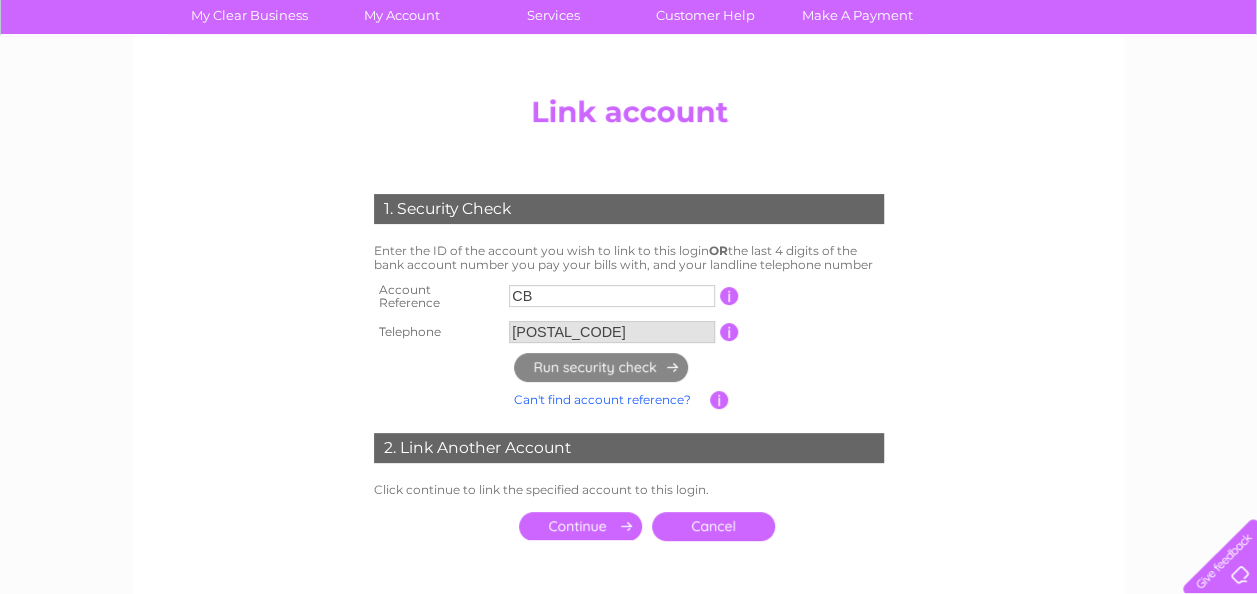 type on "C" 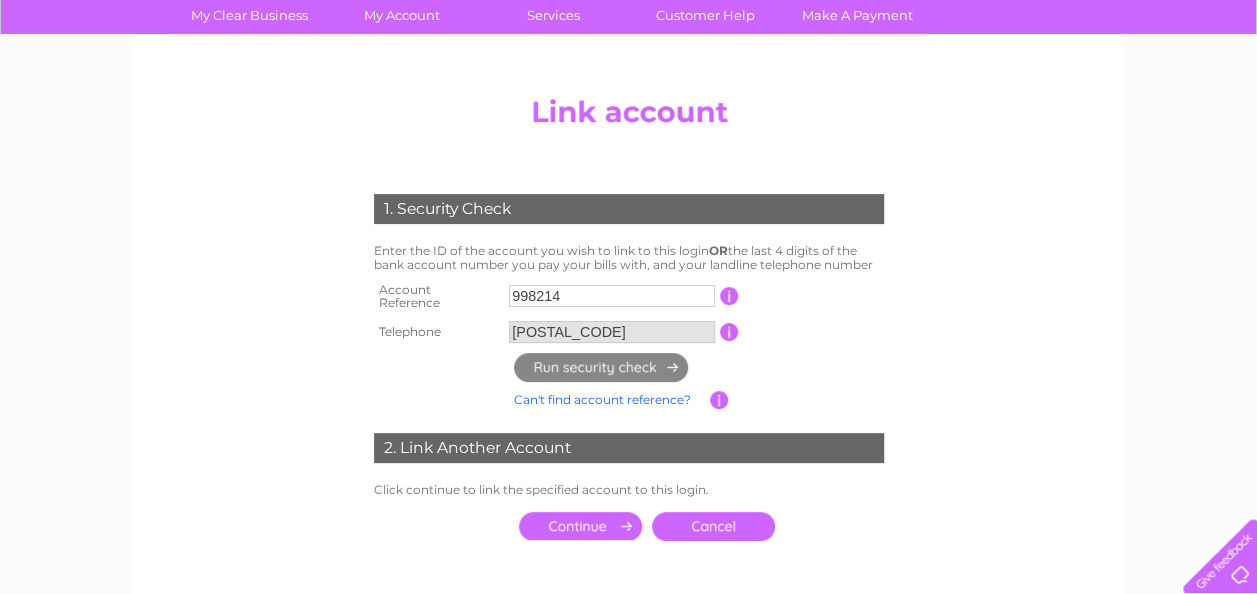 click on "998214" at bounding box center (612, 296) 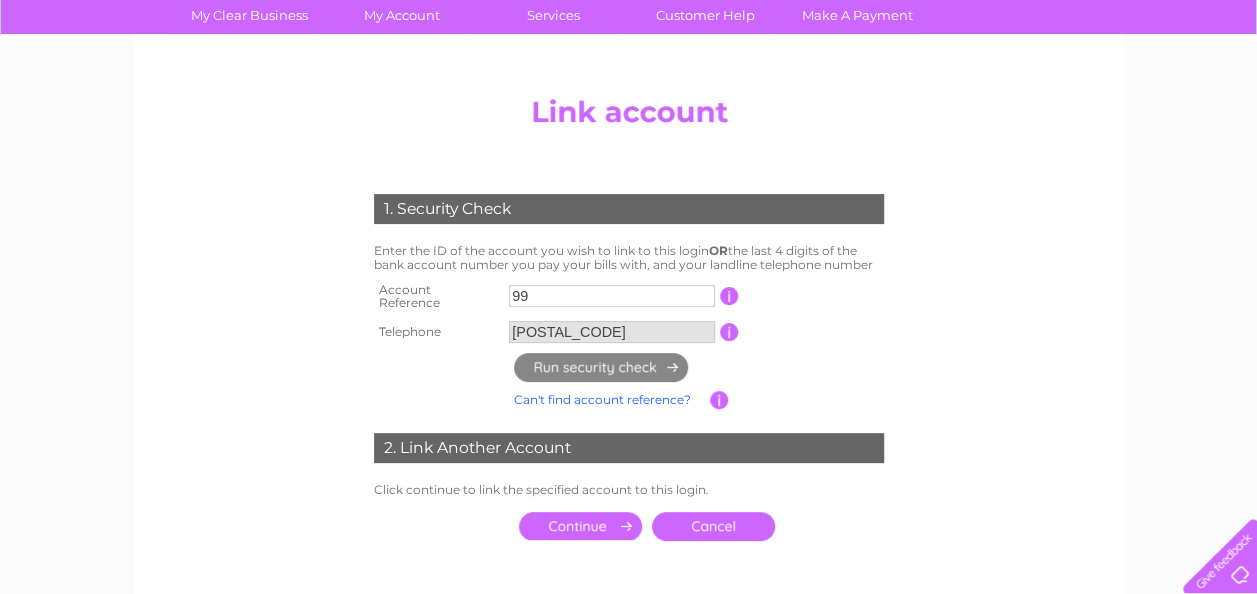 type on "9" 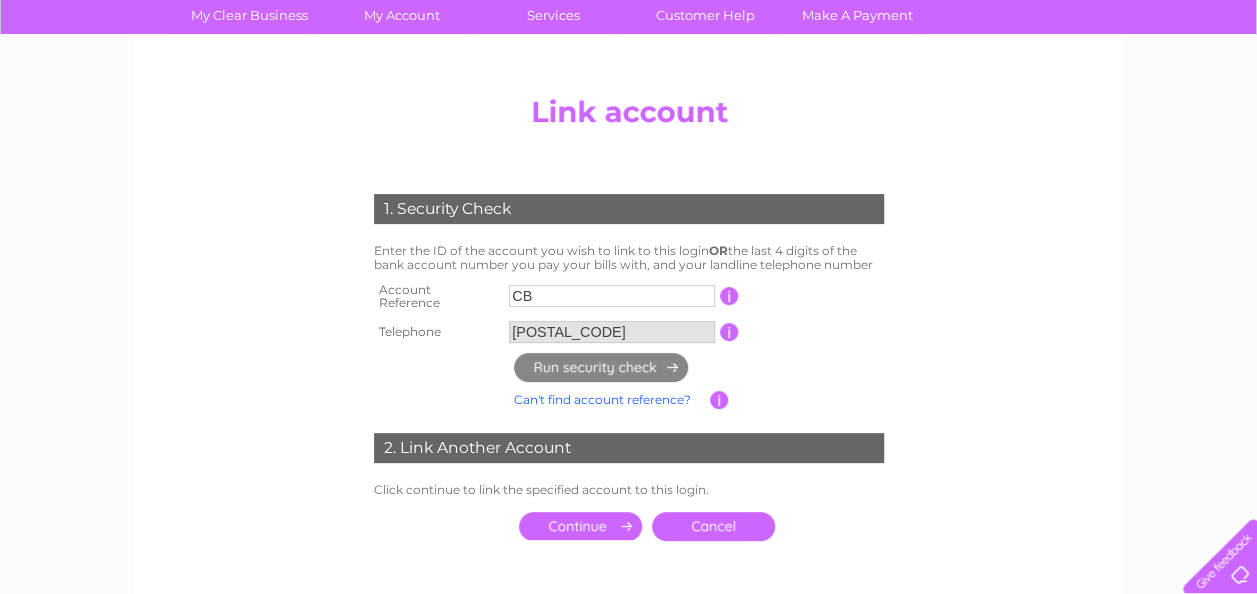 type on "C" 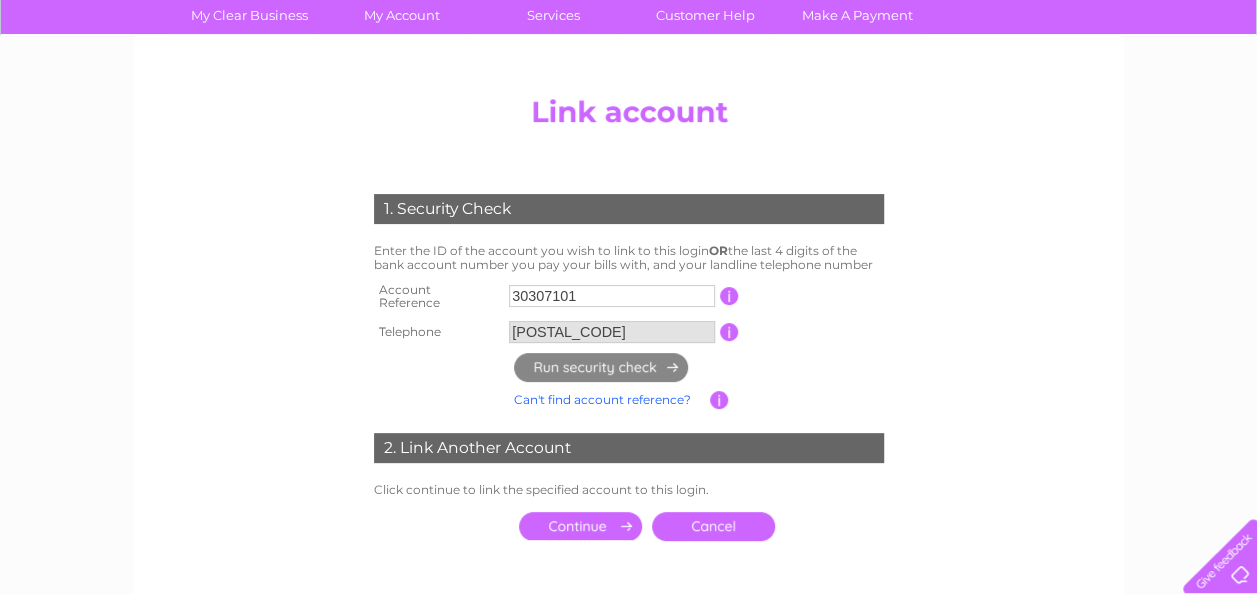 click on "01383724337" at bounding box center [612, 332] 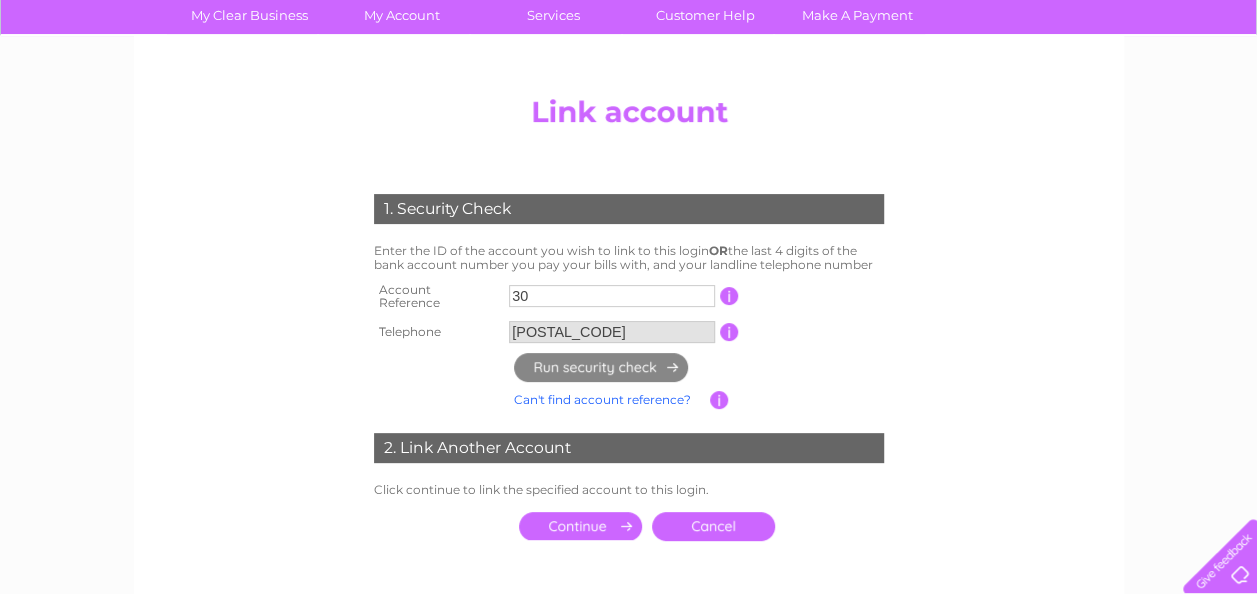 type on "3" 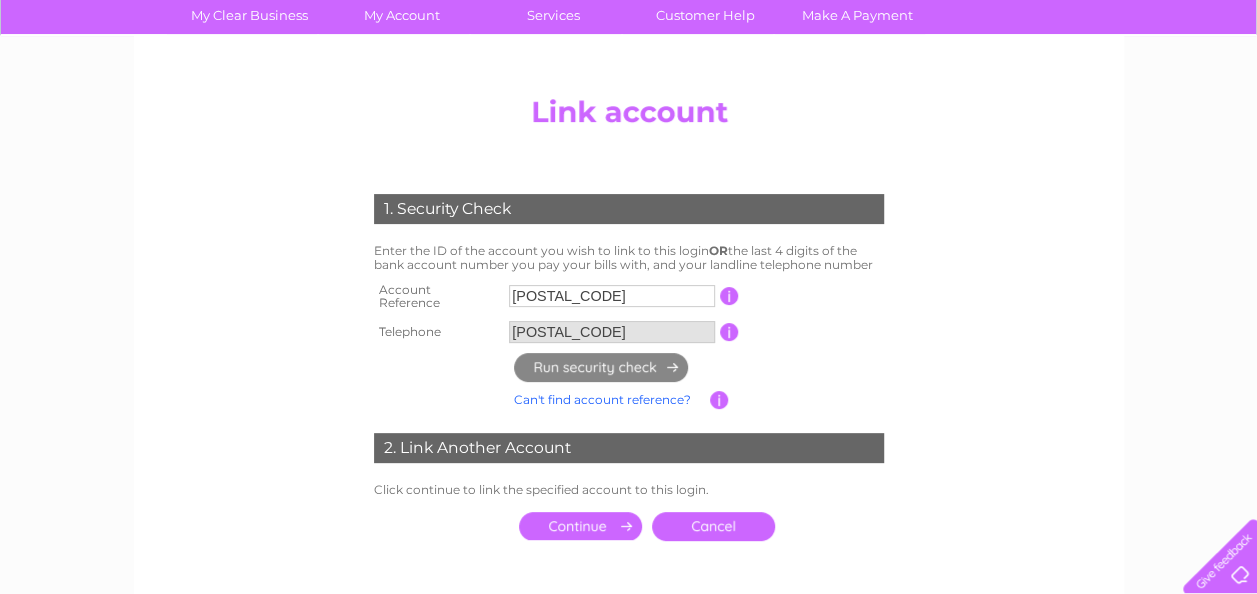 click on "CB949321" at bounding box center (612, 296) 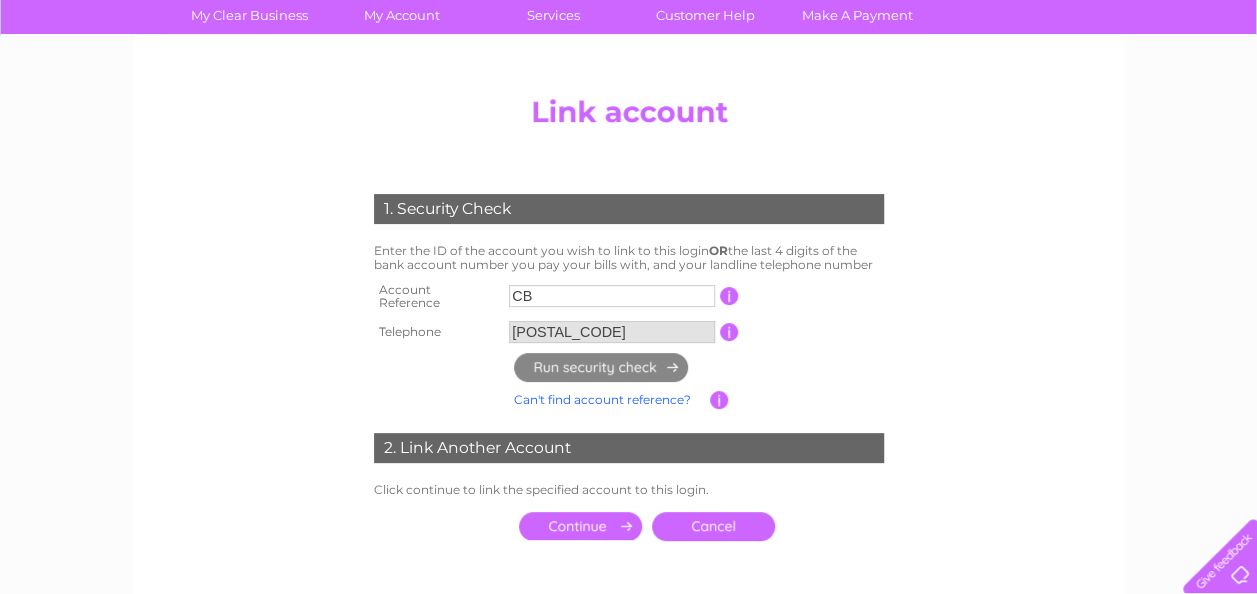 type on "C" 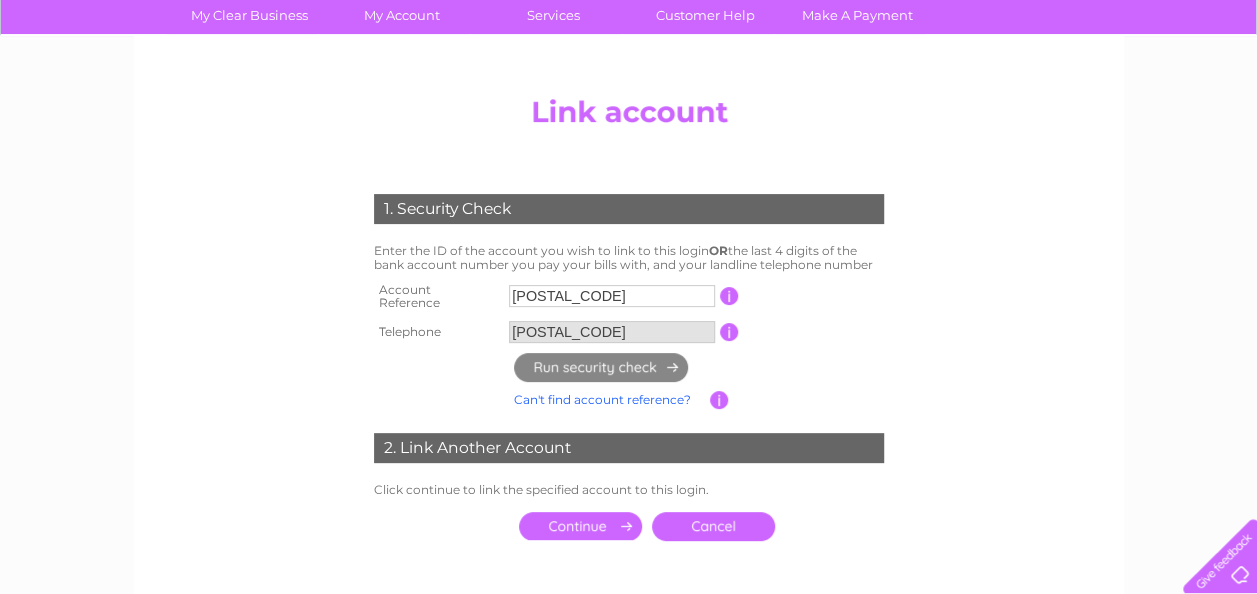 type on "7259" 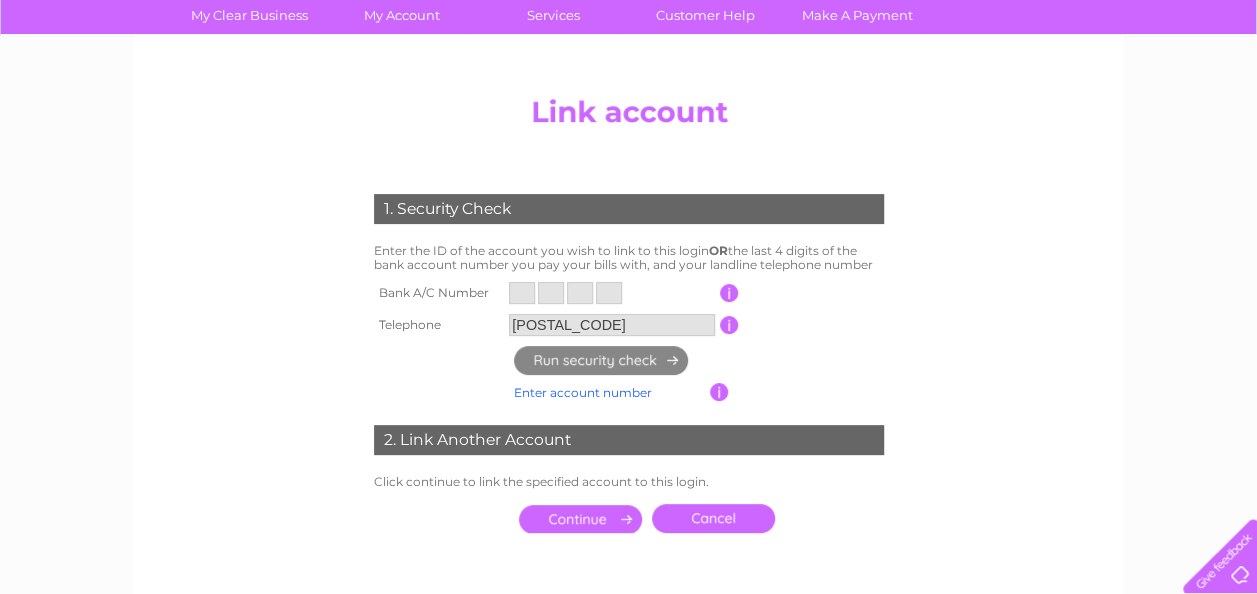 click at bounding box center (522, 293) 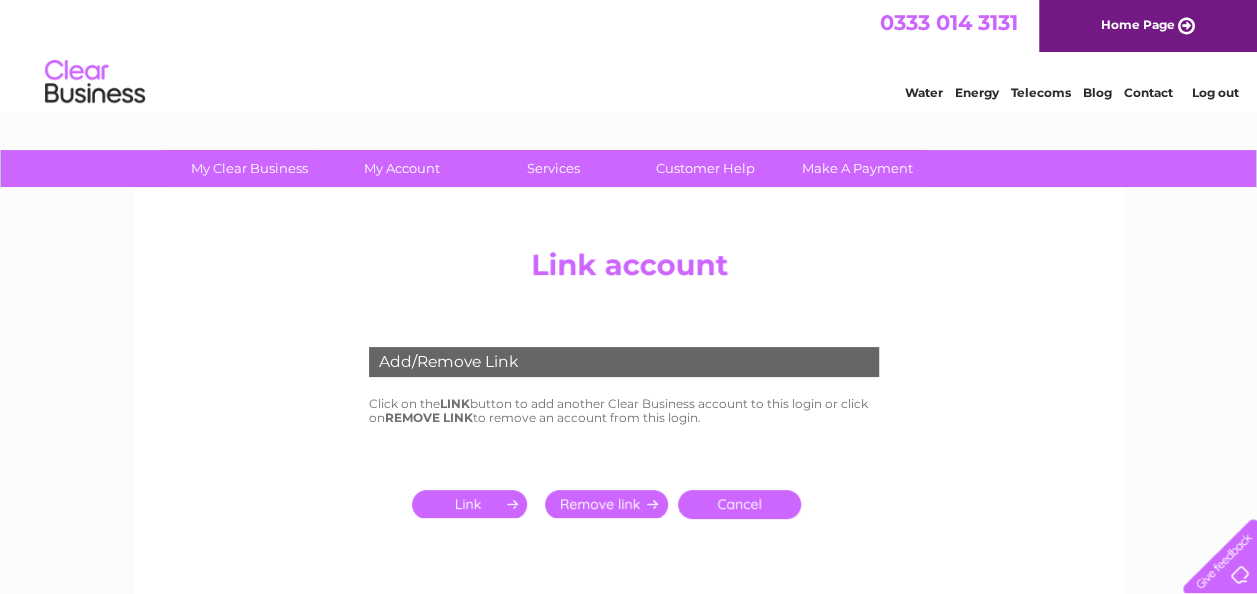 scroll, scrollTop: 0, scrollLeft: 0, axis: both 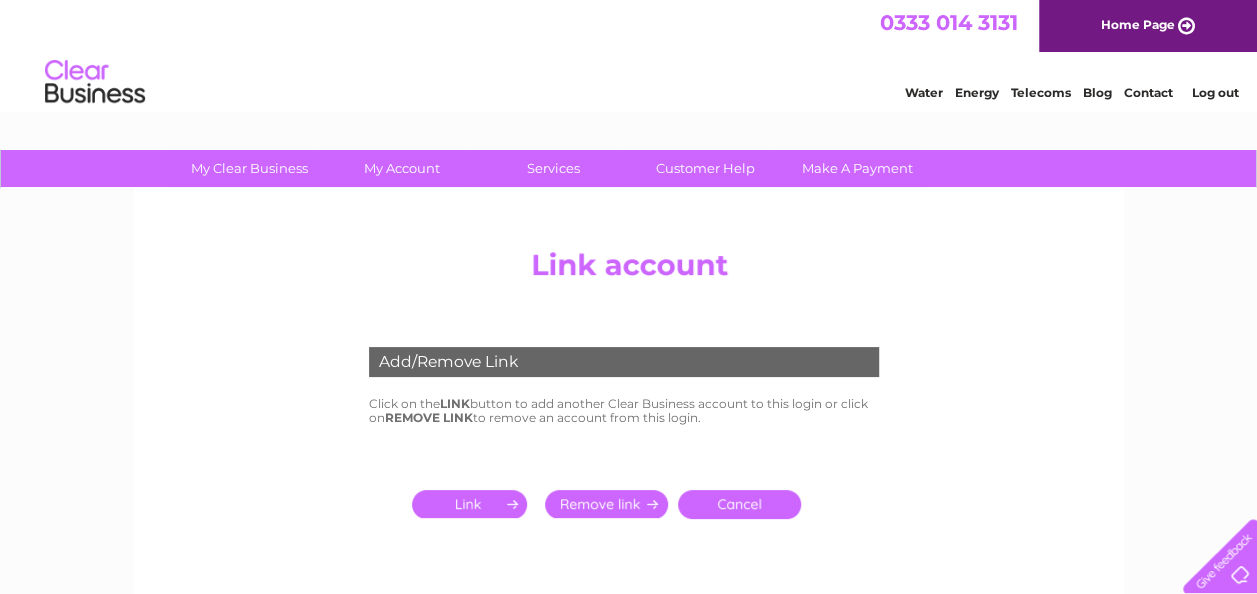 click at bounding box center [473, 504] 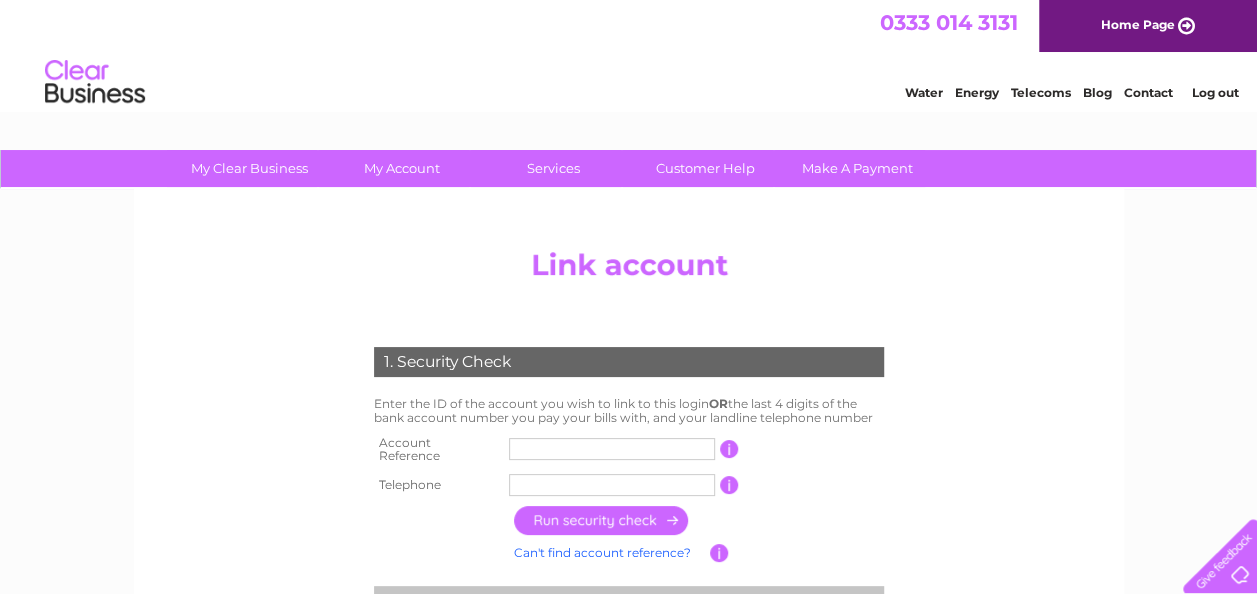 click at bounding box center [612, 449] 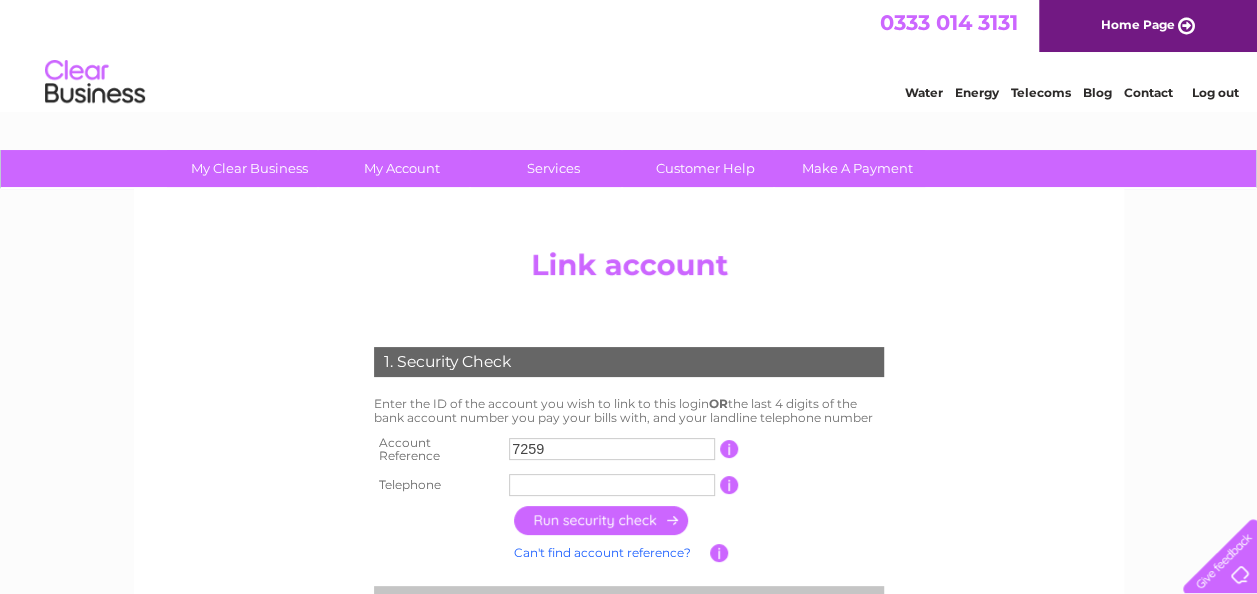 type on "7259" 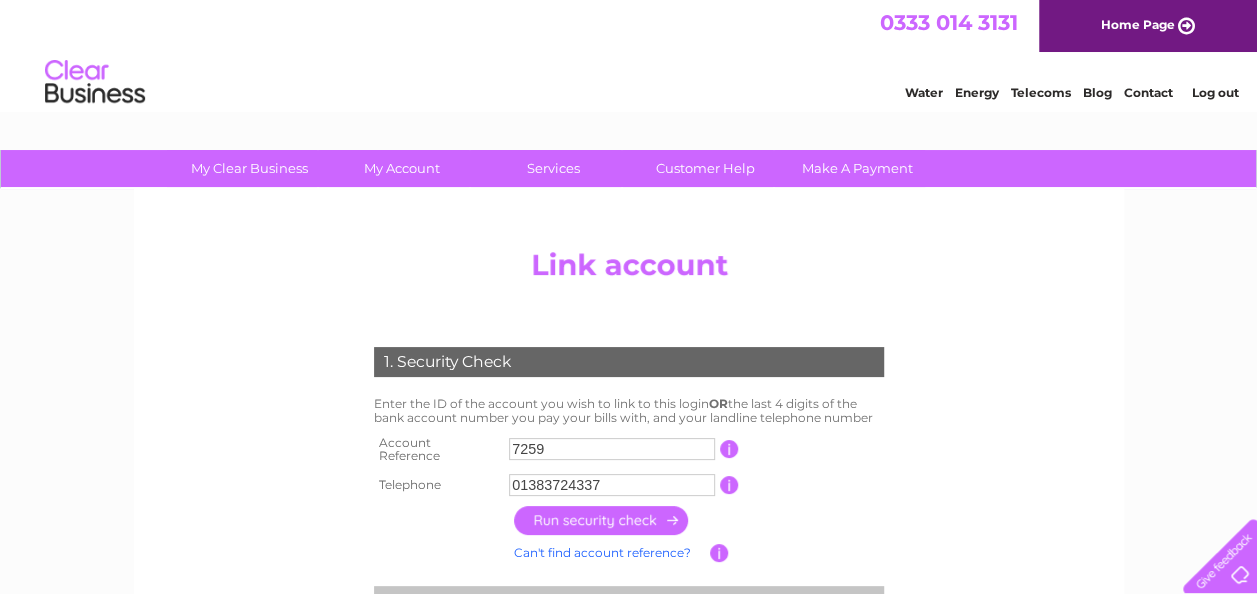 click at bounding box center [602, 520] 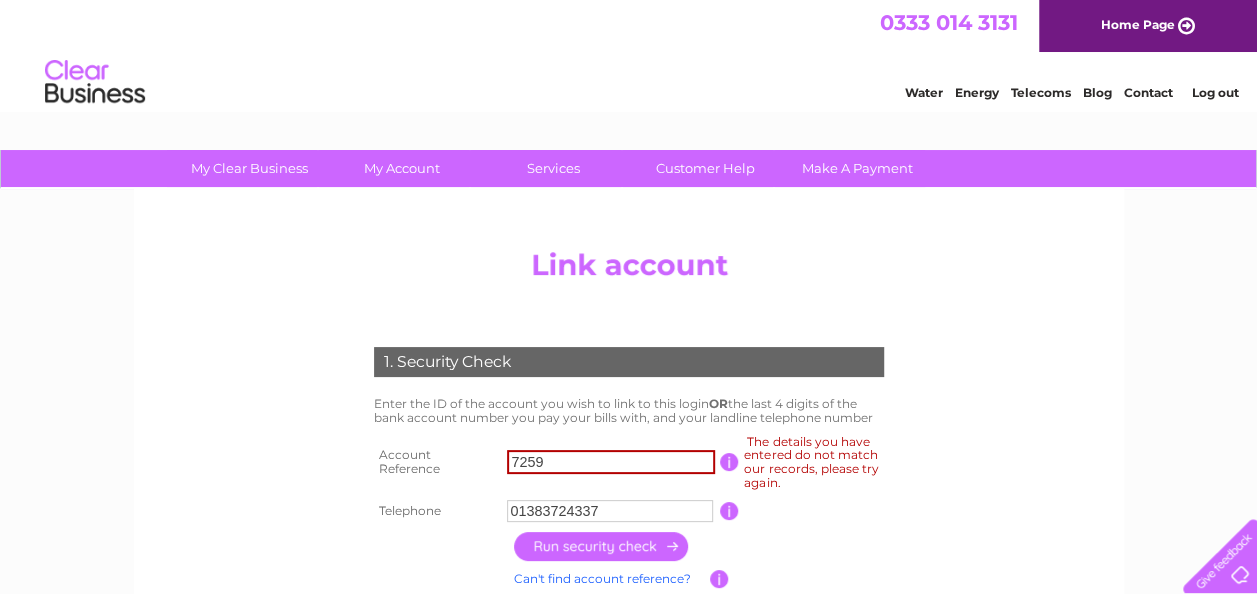 click at bounding box center [729, 462] 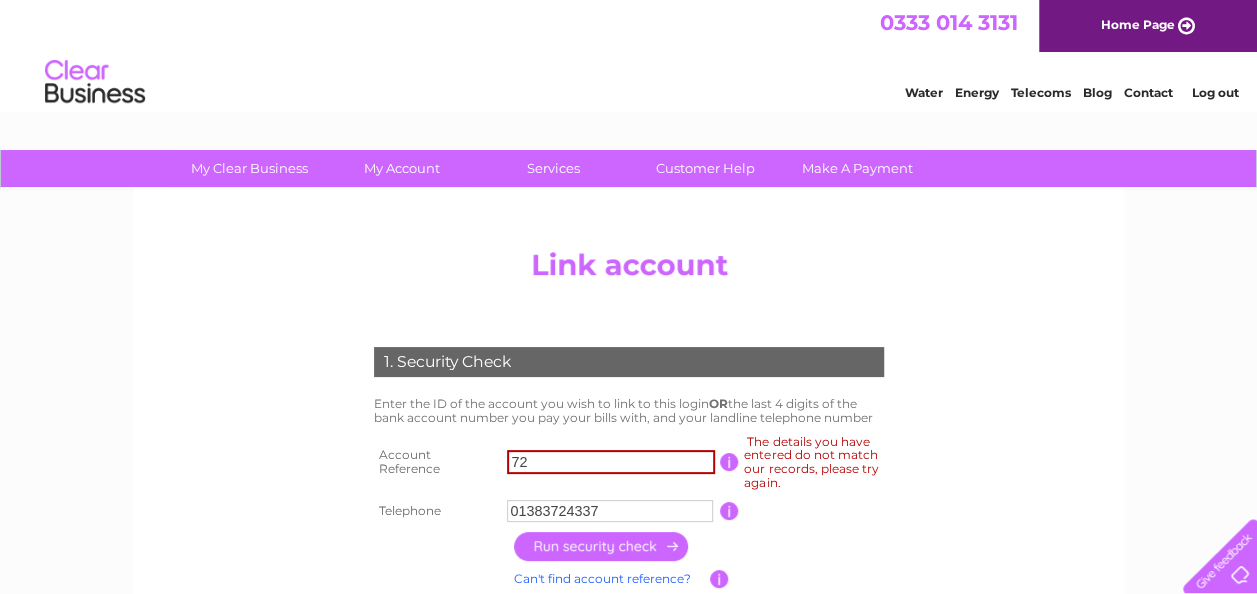 type on "7" 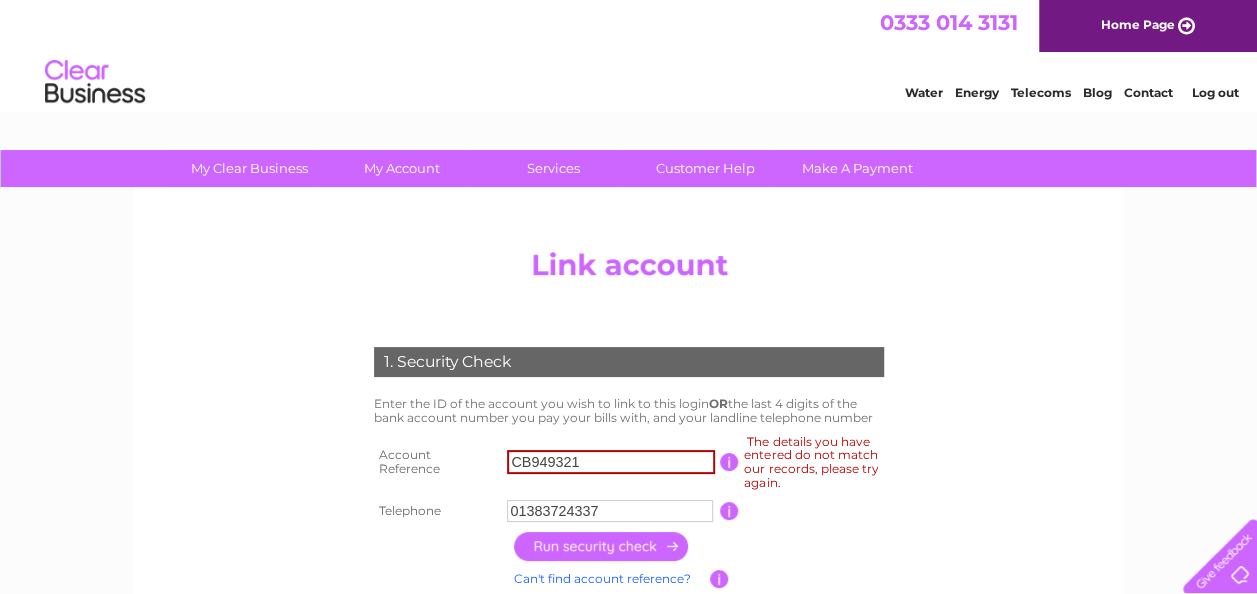 type on "CB949321" 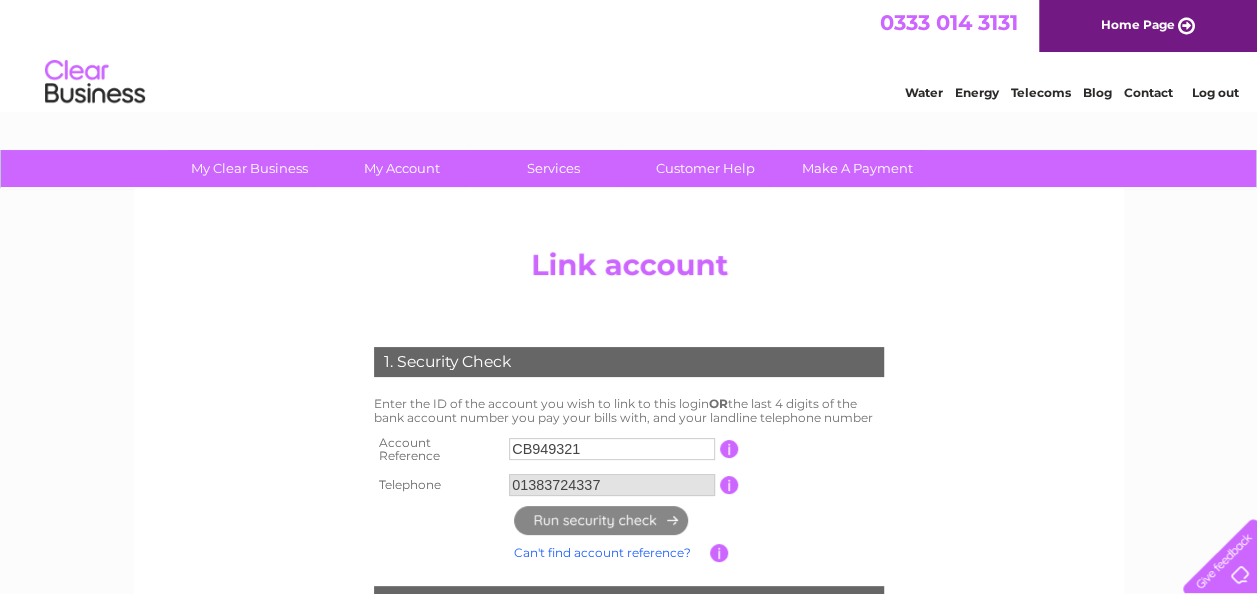 click on "01383724337" at bounding box center [612, 485] 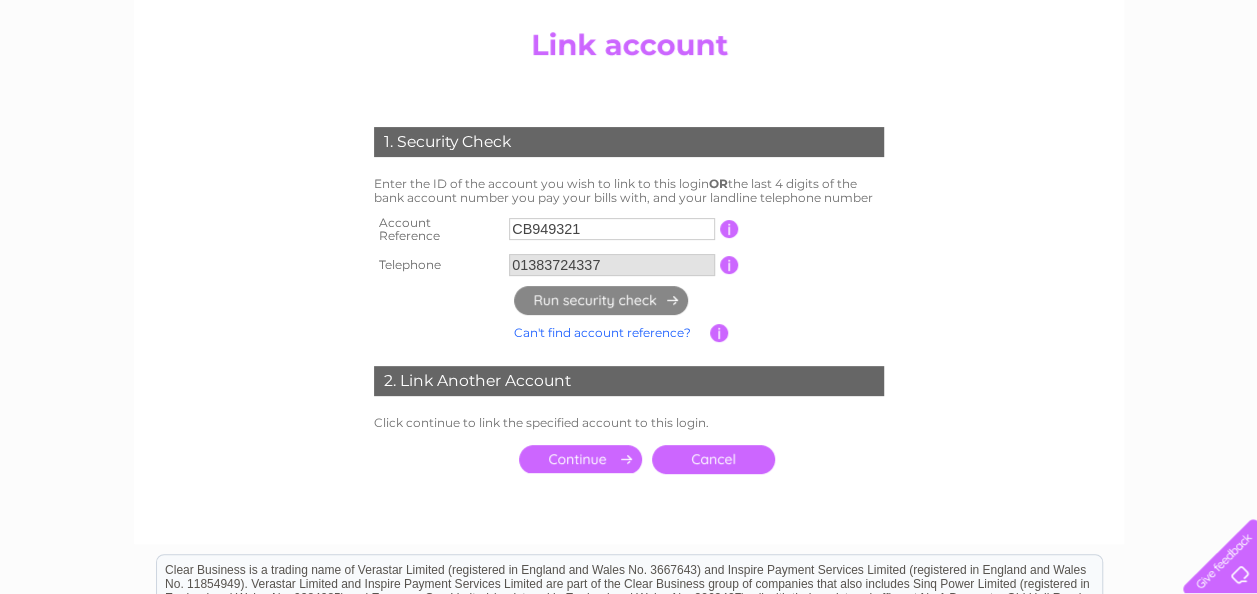 scroll, scrollTop: 228, scrollLeft: 0, axis: vertical 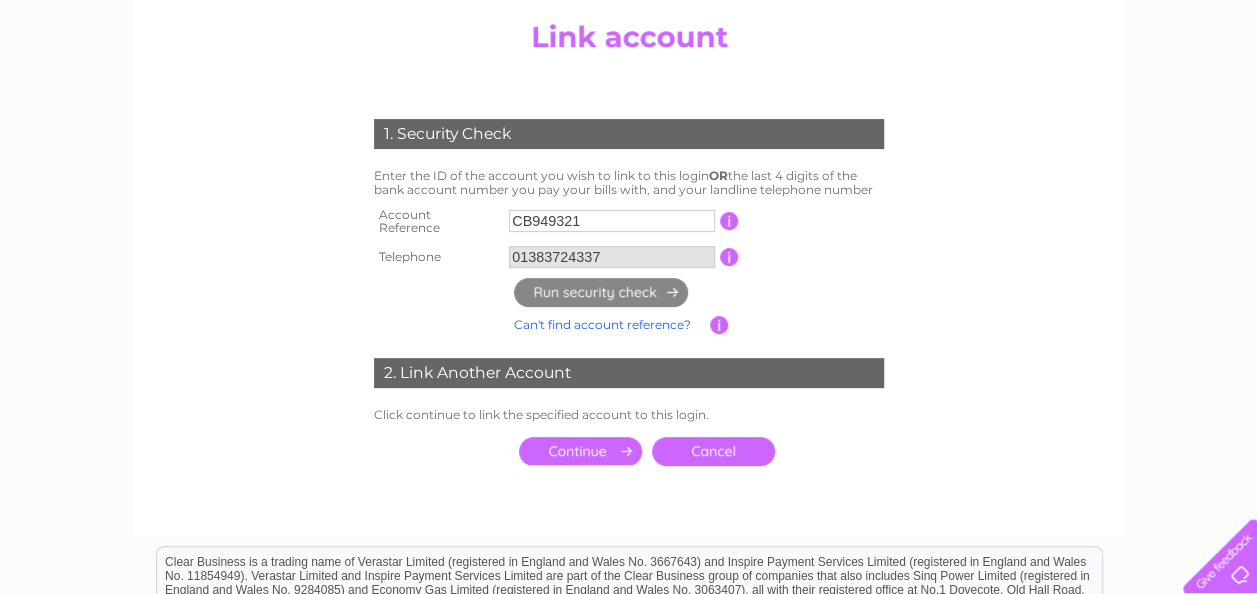 click at bounding box center (719, 325) 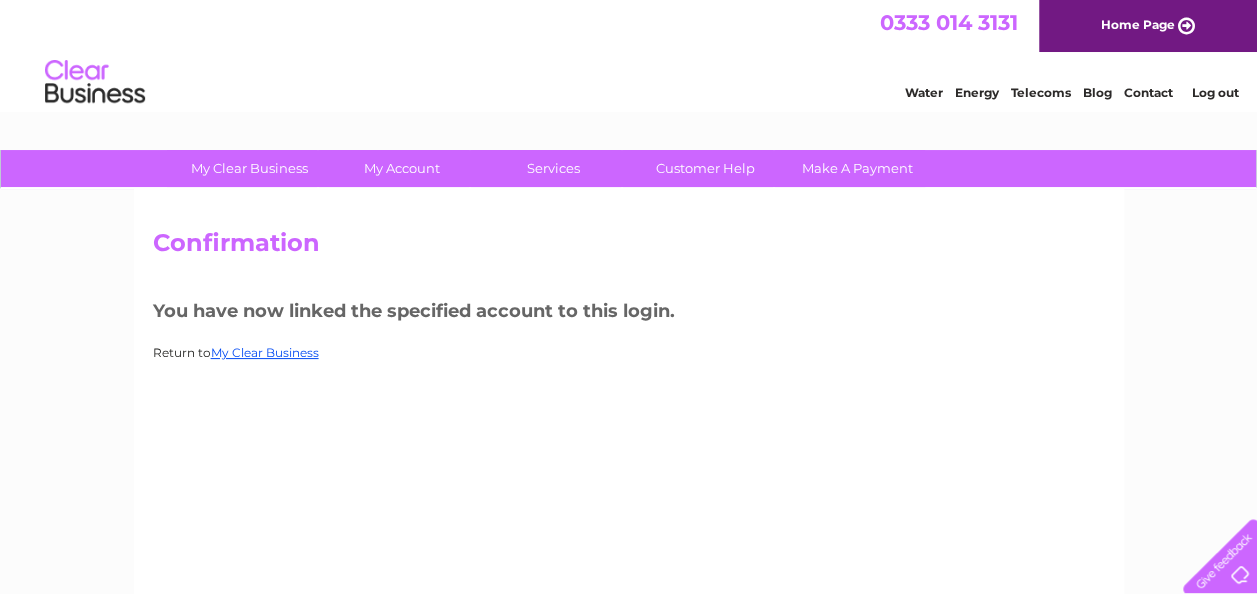scroll, scrollTop: 0, scrollLeft: 0, axis: both 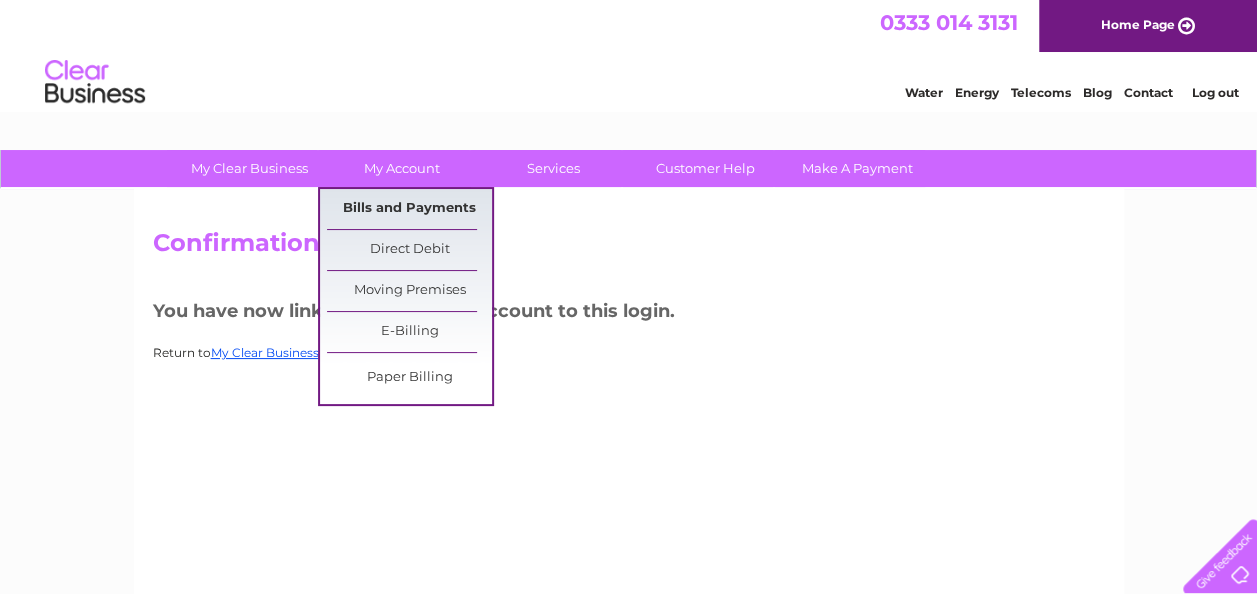 click on "Bills and Payments" at bounding box center (409, 209) 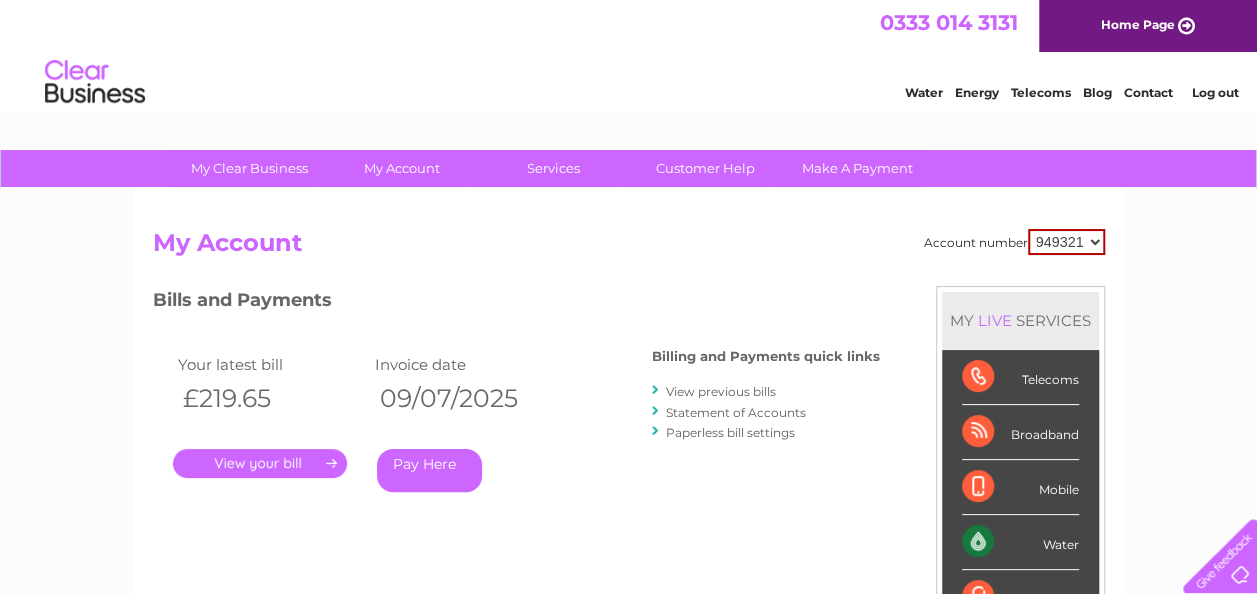 scroll, scrollTop: 0, scrollLeft: 0, axis: both 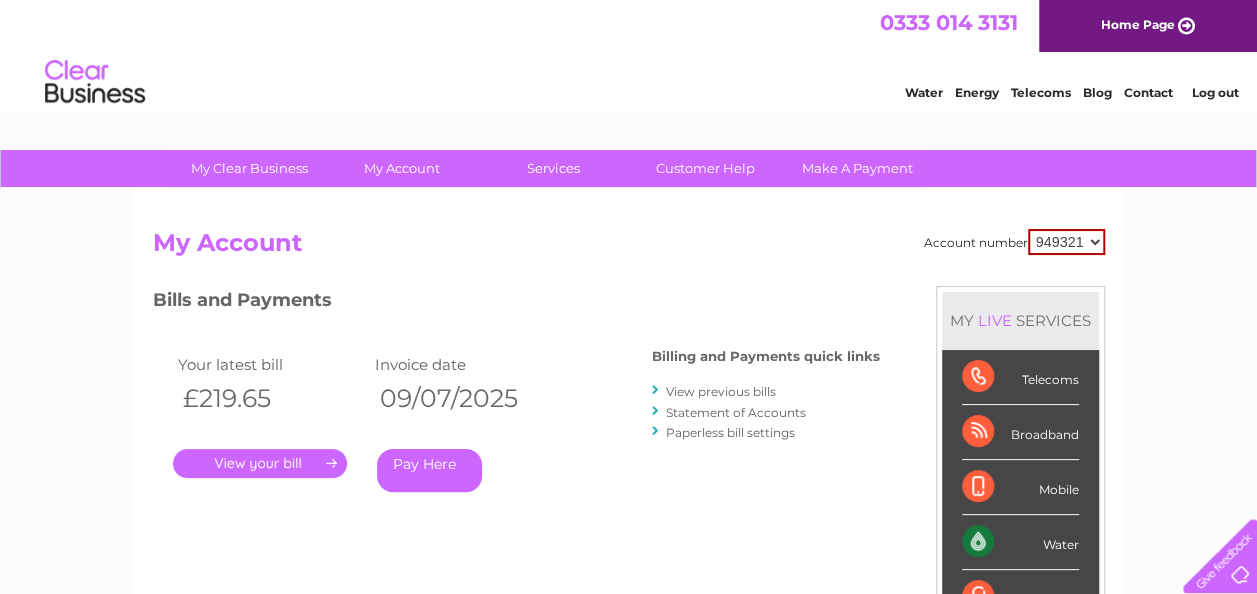 click on "949321
998214" at bounding box center (1066, 242) 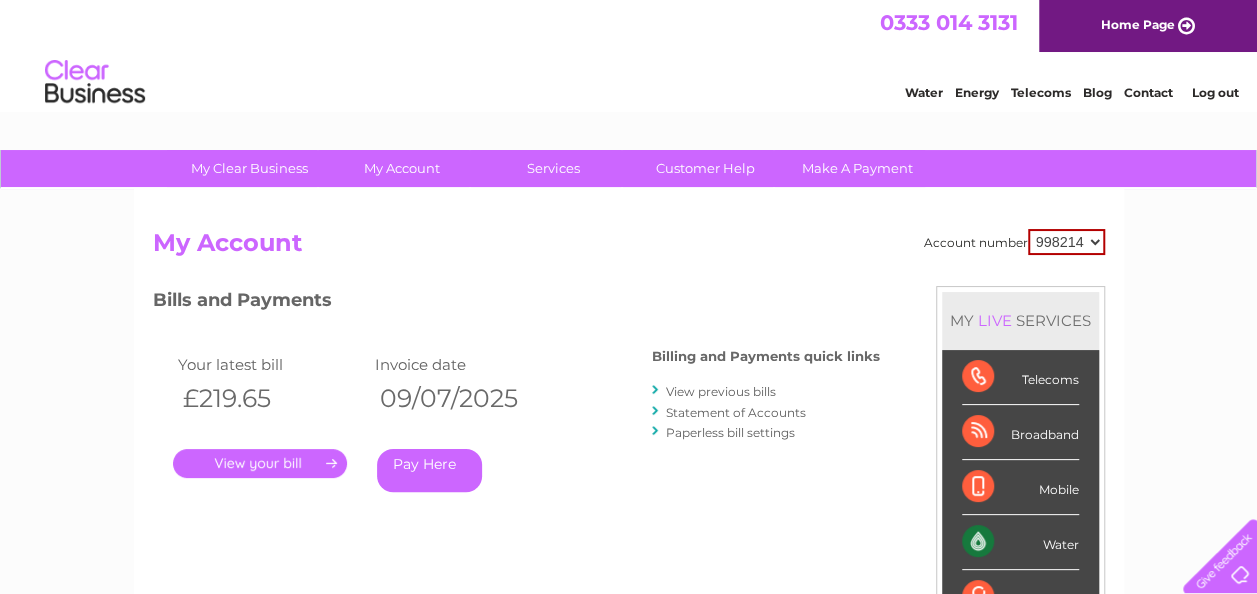 click on "949321
998214" at bounding box center (1066, 242) 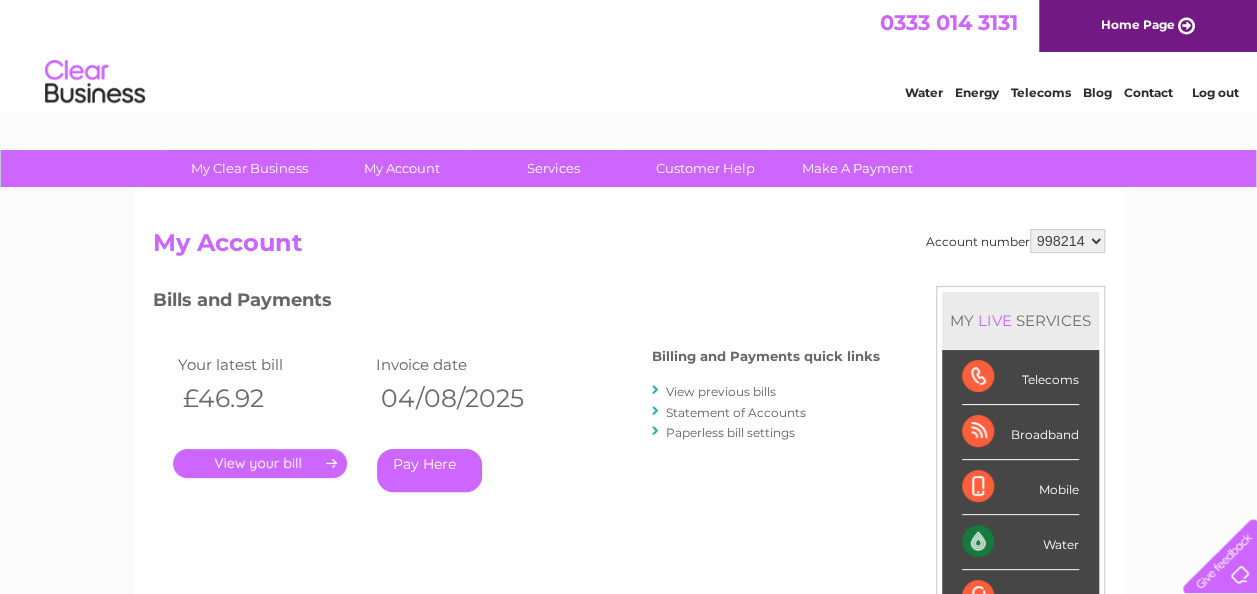 scroll, scrollTop: 0, scrollLeft: 0, axis: both 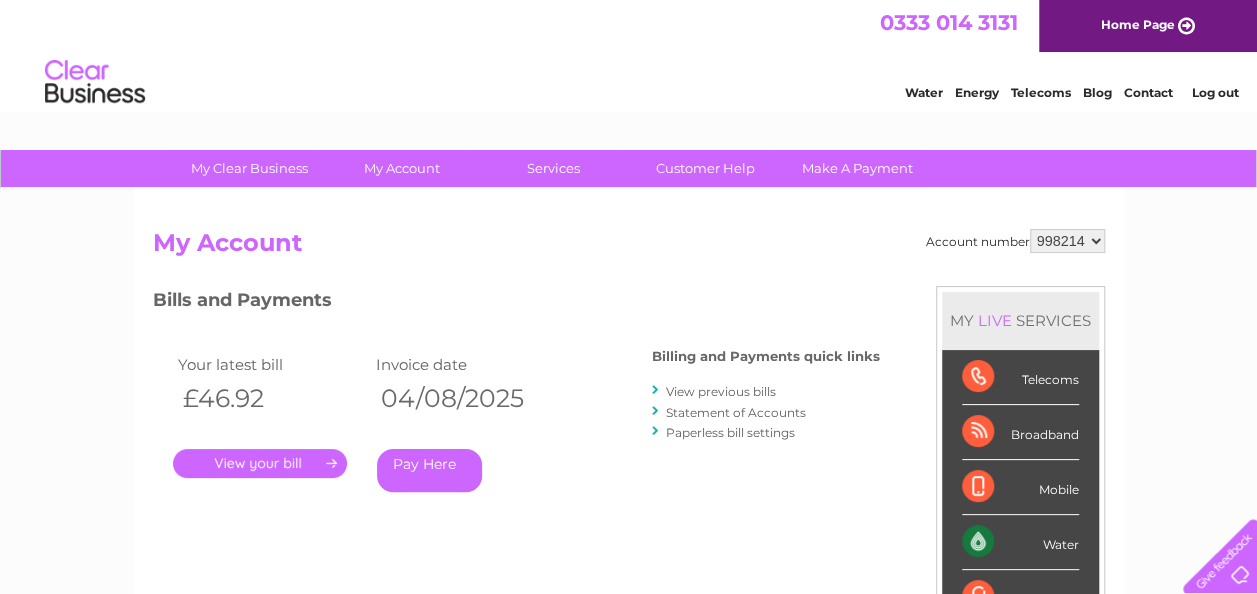 click on "." at bounding box center [260, 463] 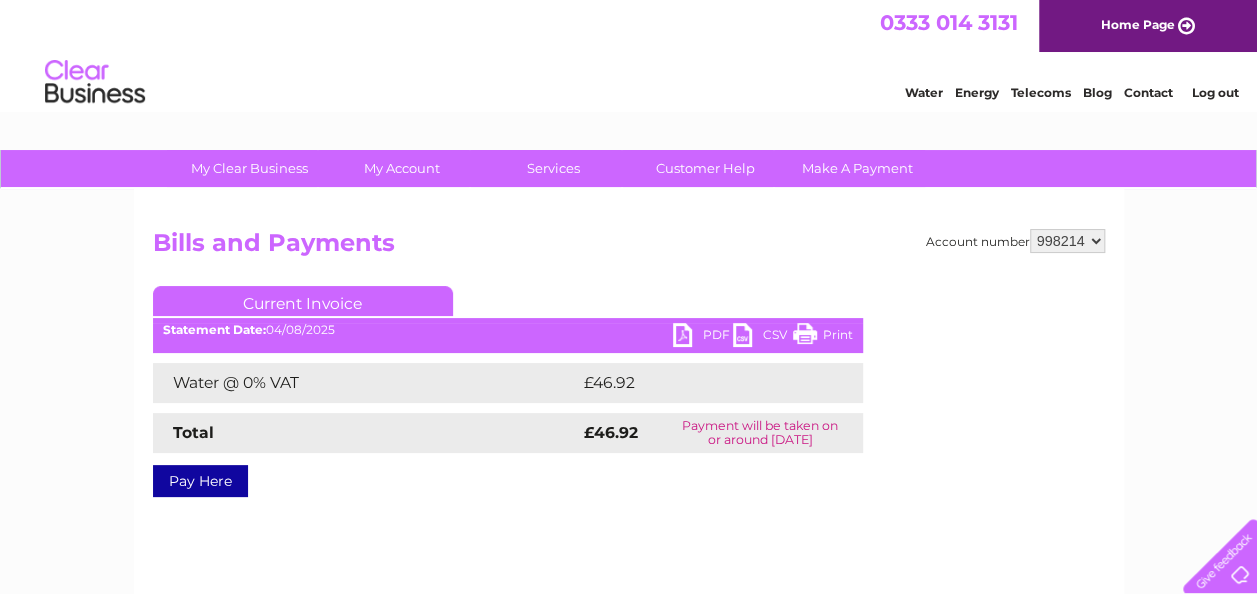 scroll, scrollTop: 0, scrollLeft: 0, axis: both 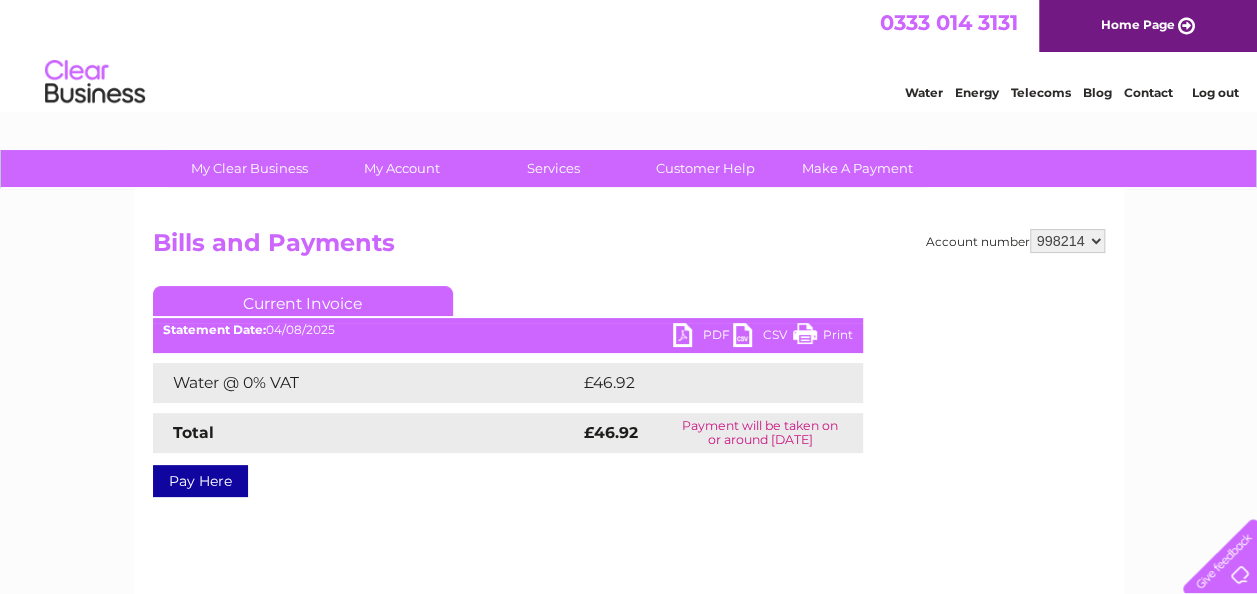 click on "PDF" at bounding box center [703, 337] 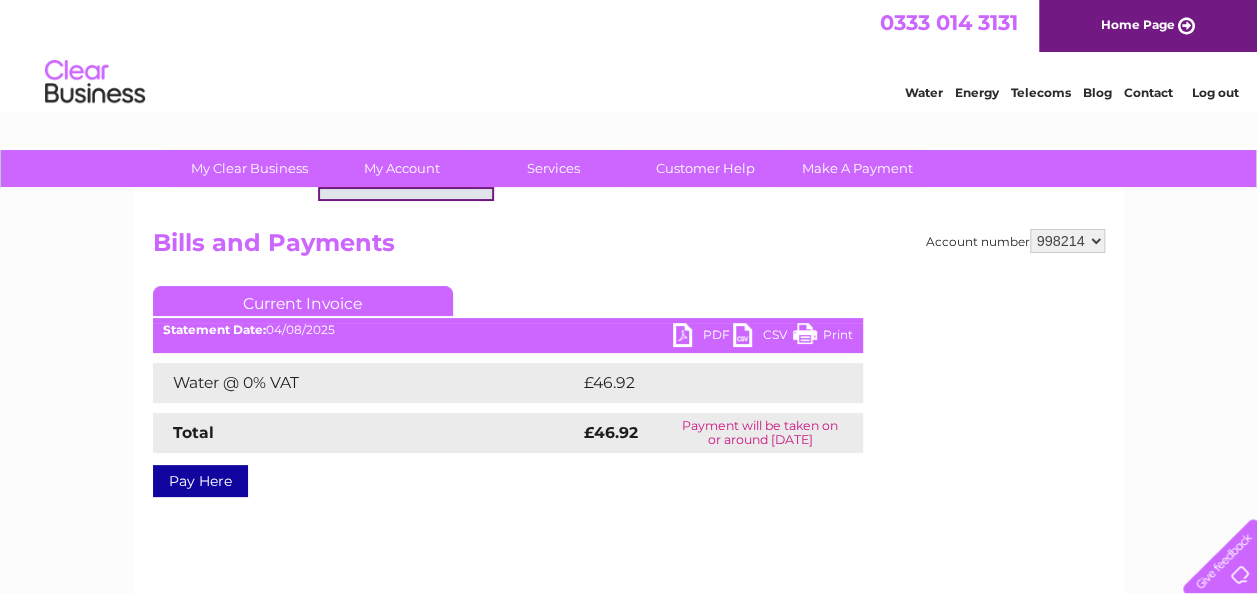 drag, startPoint x: 339, startPoint y: 211, endPoint x: 668, endPoint y: 231, distance: 329.60733 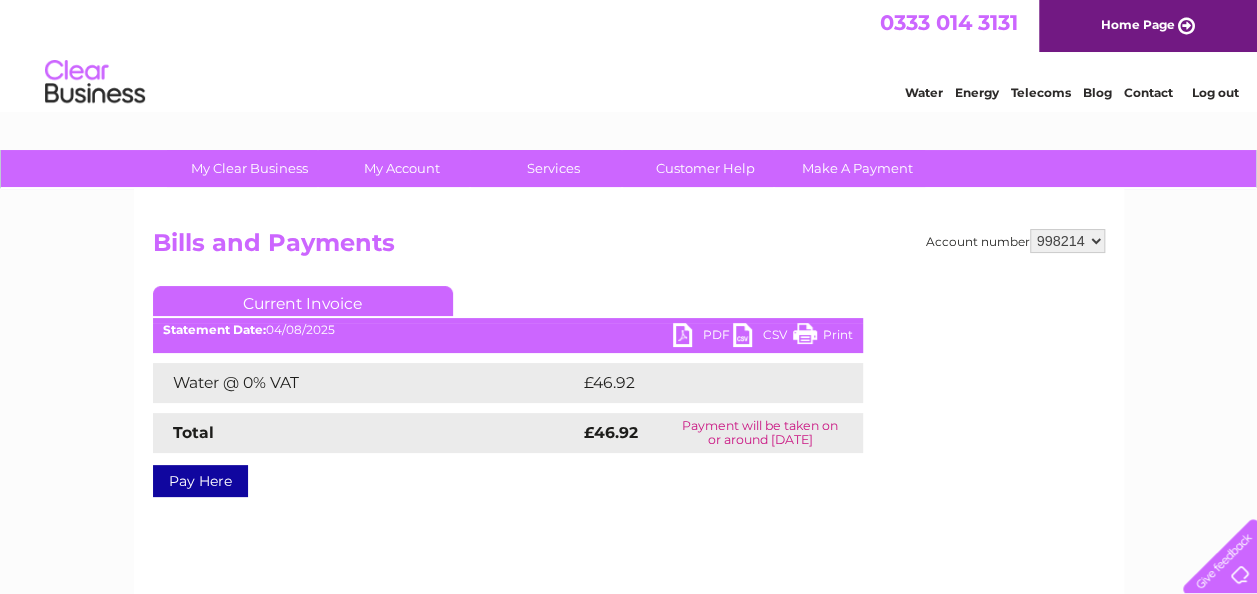drag, startPoint x: 668, startPoint y: 231, endPoint x: 592, endPoint y: 262, distance: 82.07923 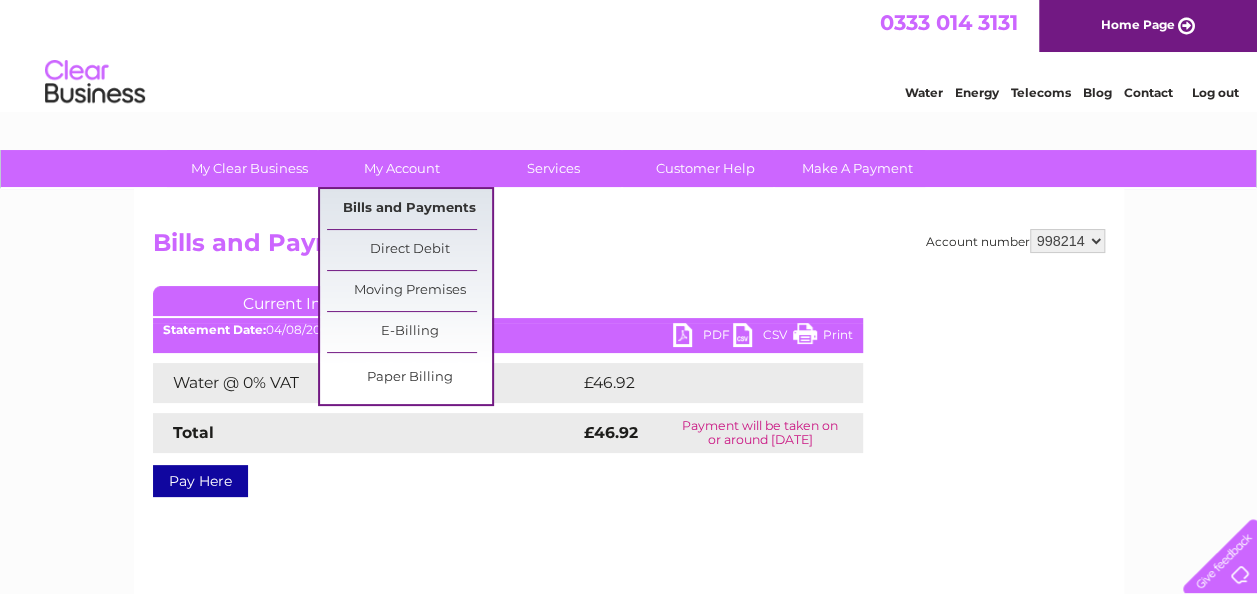 click on "Bills and Payments" at bounding box center [409, 209] 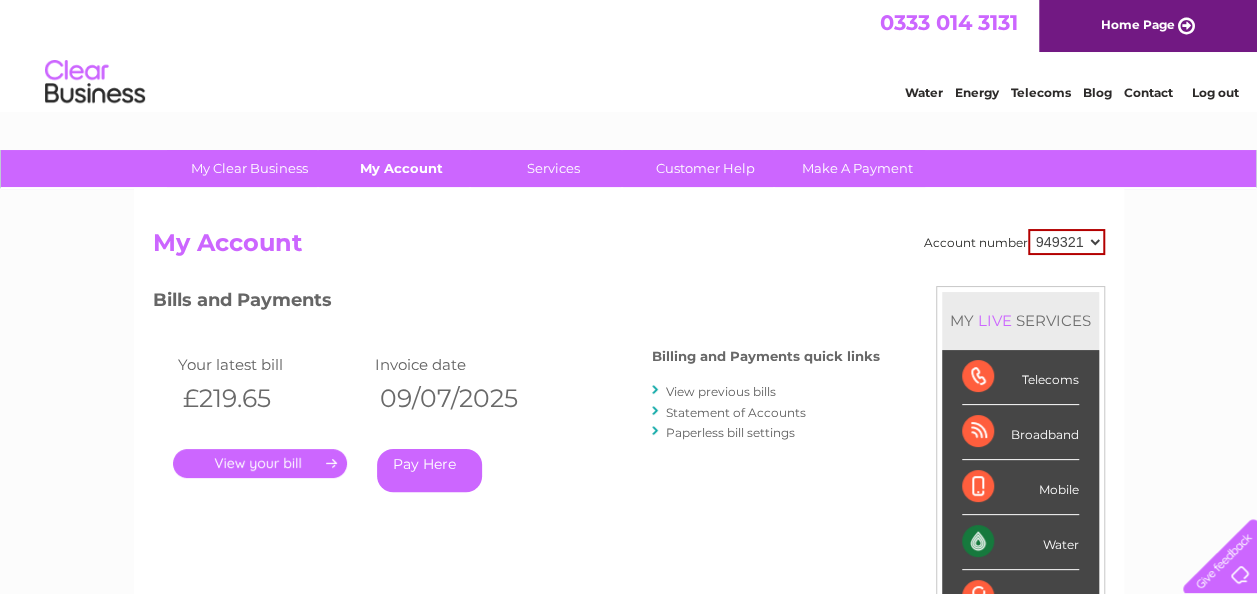scroll, scrollTop: 0, scrollLeft: 0, axis: both 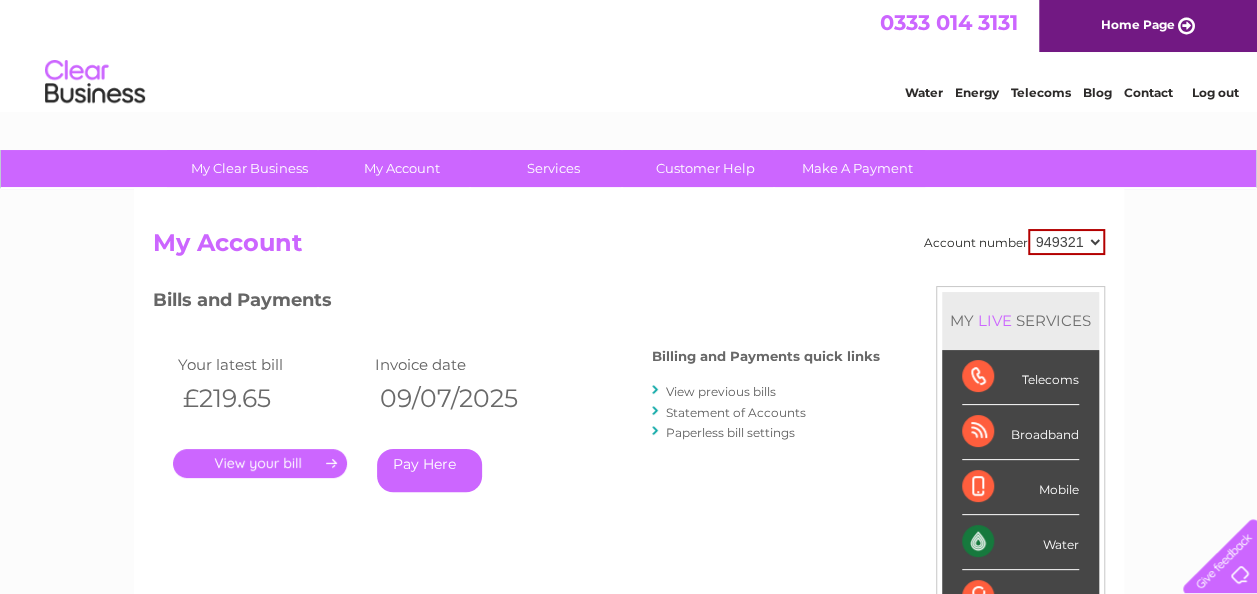 click on "949321
998214" at bounding box center (1066, 242) 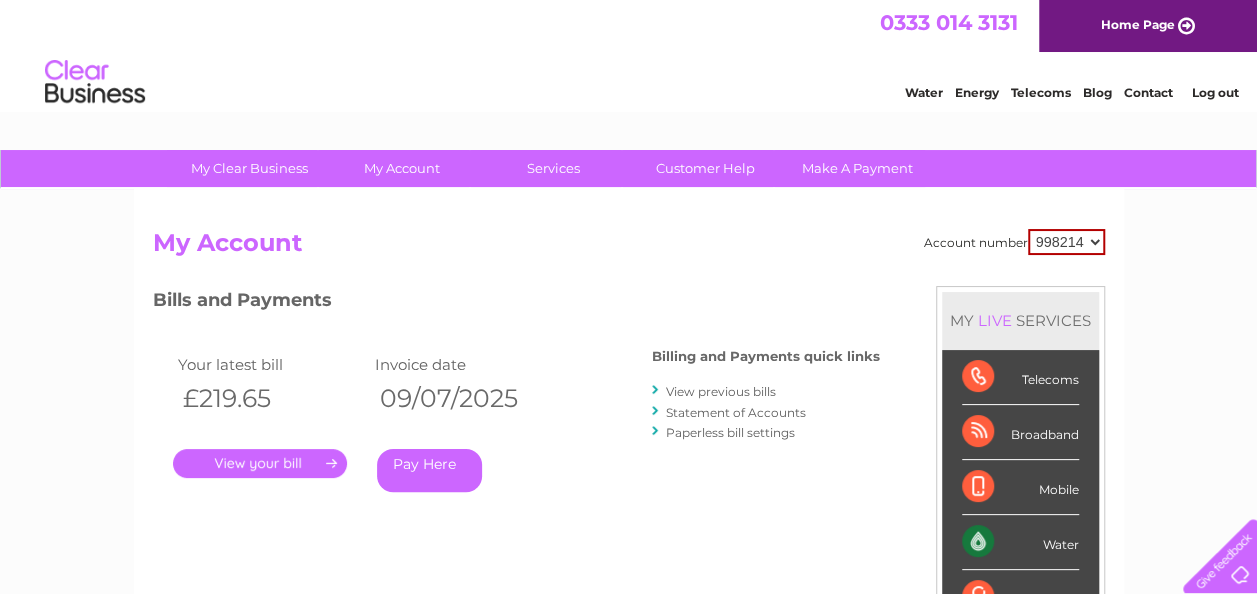 click on "949321
998214" at bounding box center [1066, 242] 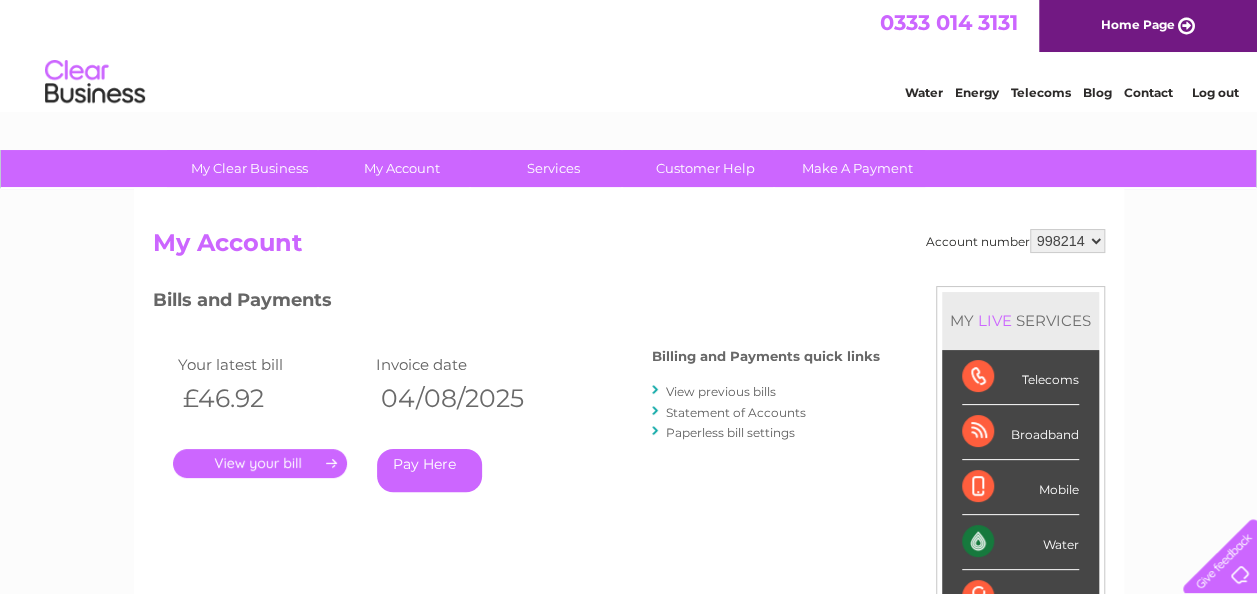 scroll, scrollTop: 0, scrollLeft: 0, axis: both 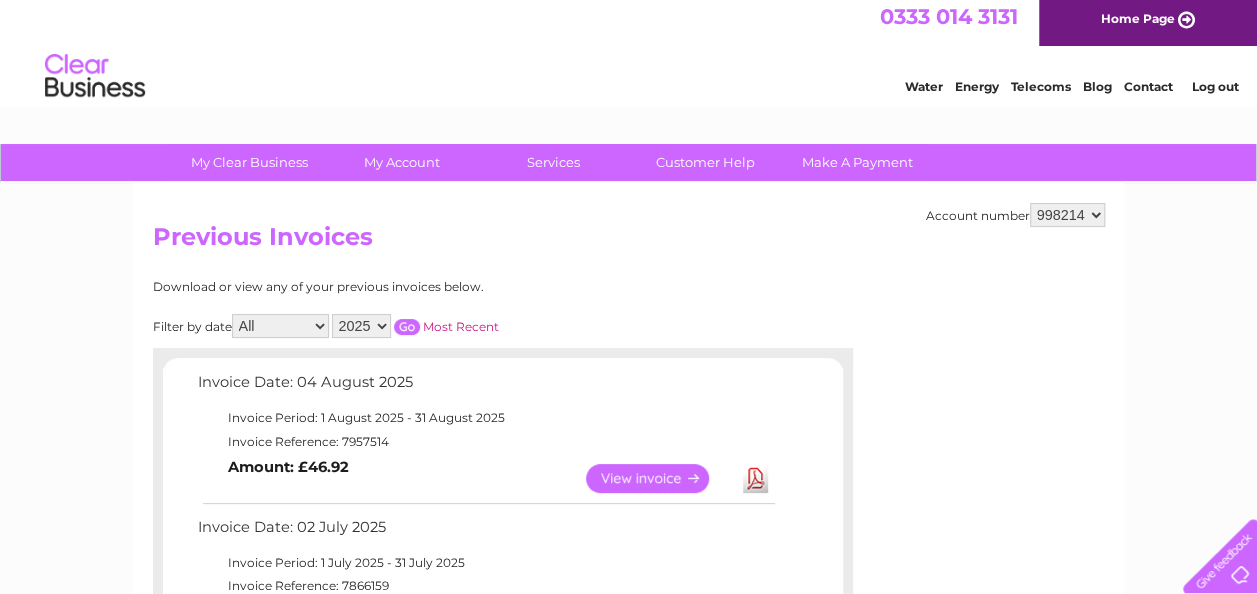click on "My Clear Business
Login Details
My Details
My Preferences
Link Account
My Account
Bills and Payments
Direct Debit     E-Billing" at bounding box center [628, 163] 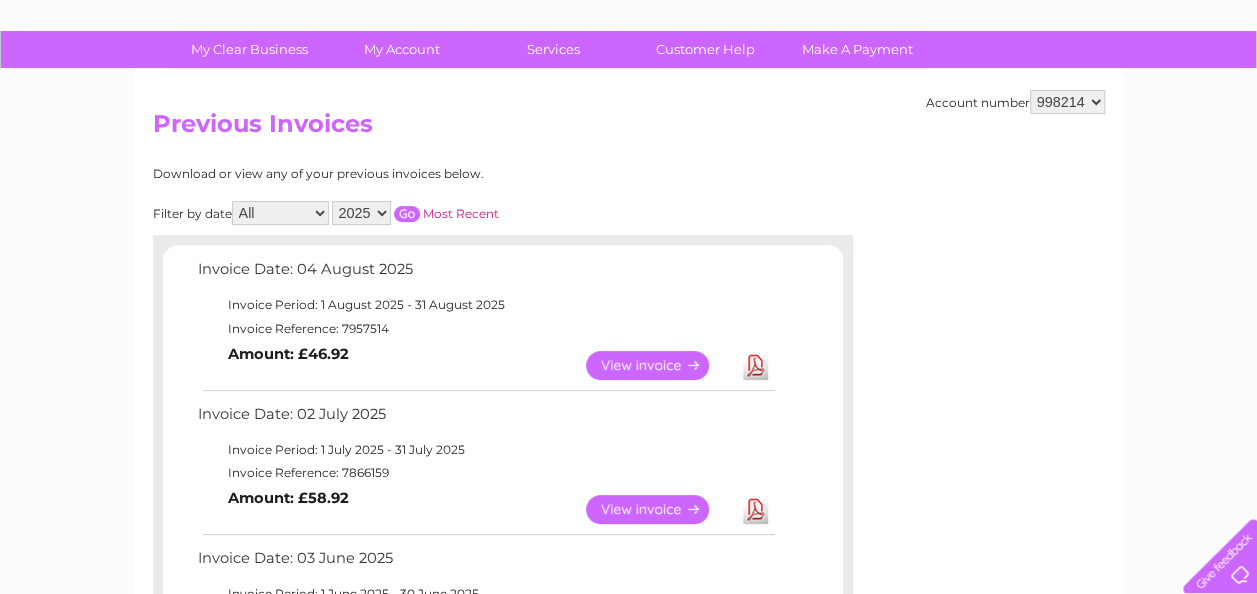 scroll, scrollTop: 140, scrollLeft: 0, axis: vertical 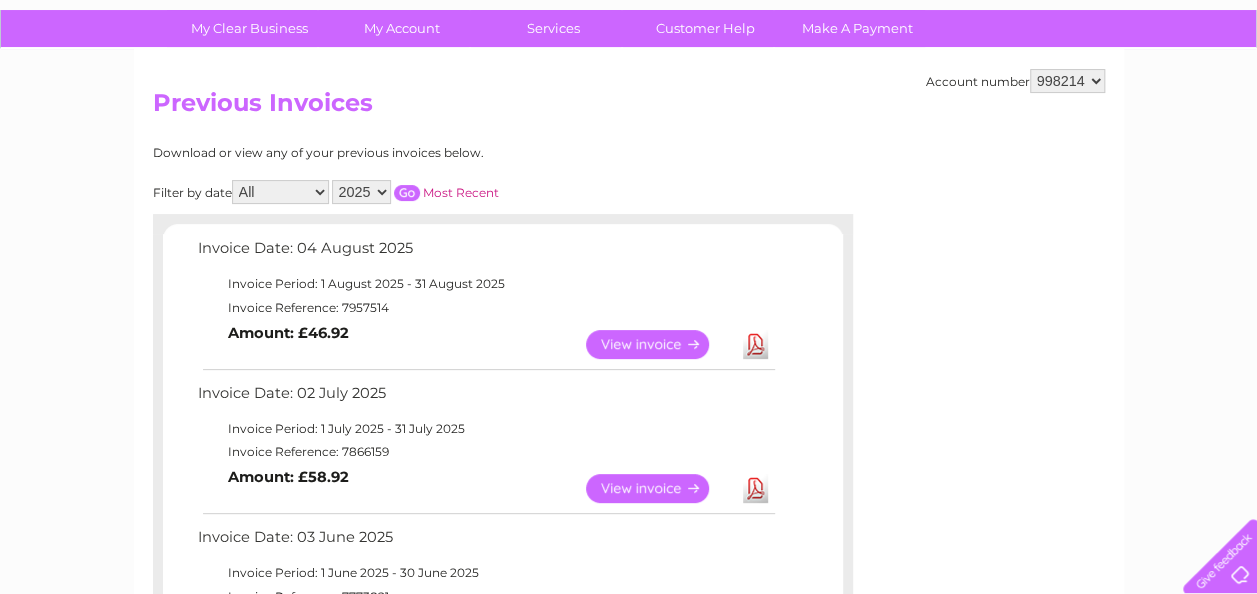 click on "Download" at bounding box center [755, 488] 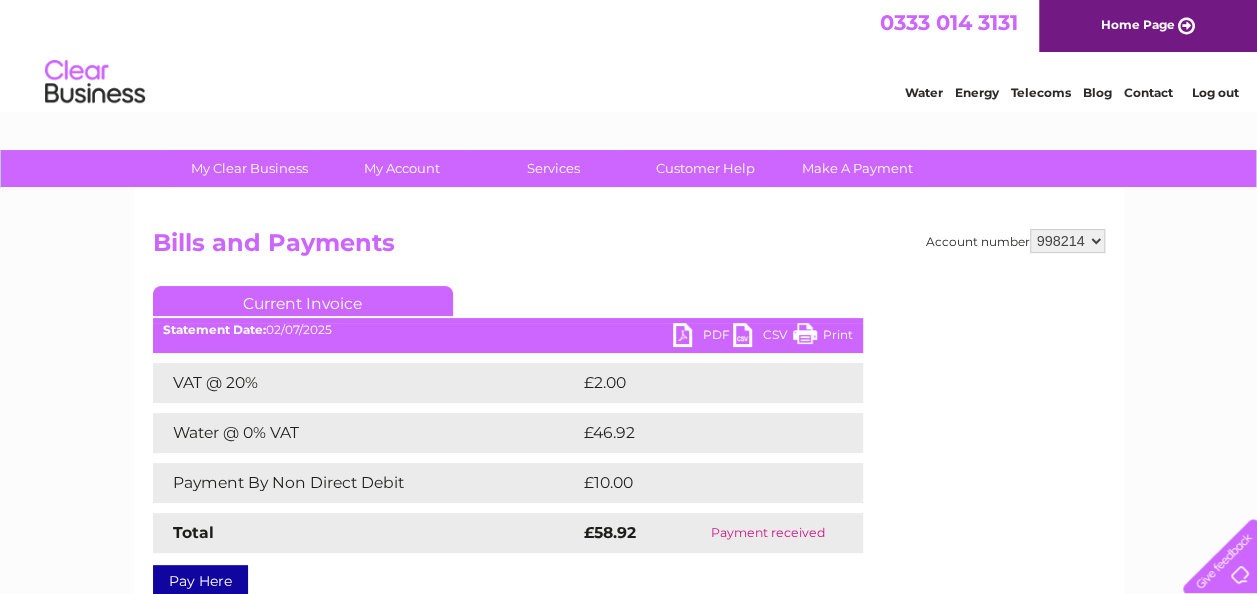 scroll, scrollTop: 0, scrollLeft: 0, axis: both 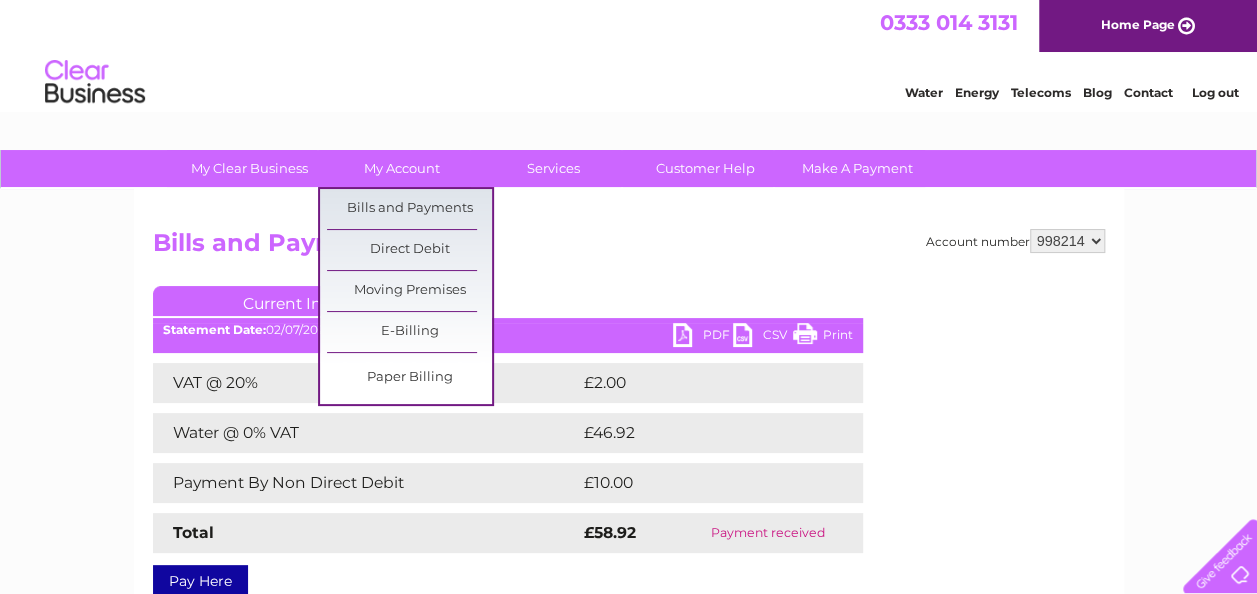drag, startPoint x: 403, startPoint y: 159, endPoint x: 680, endPoint y: 62, distance: 293.49277 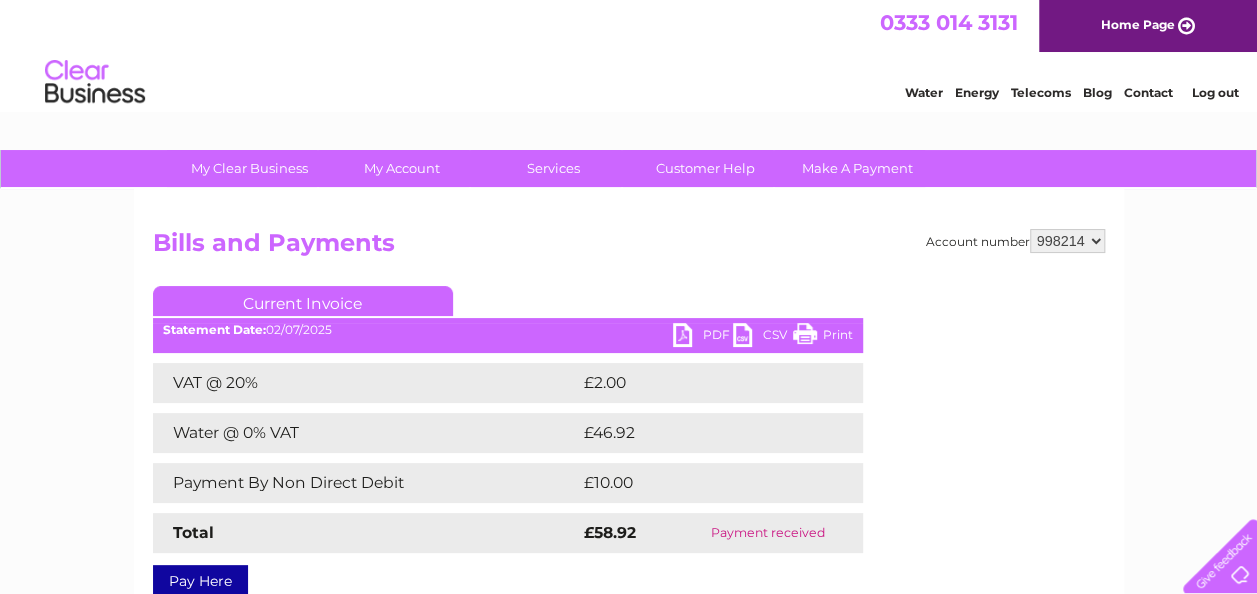 click on "949321
998214" at bounding box center [1067, 241] 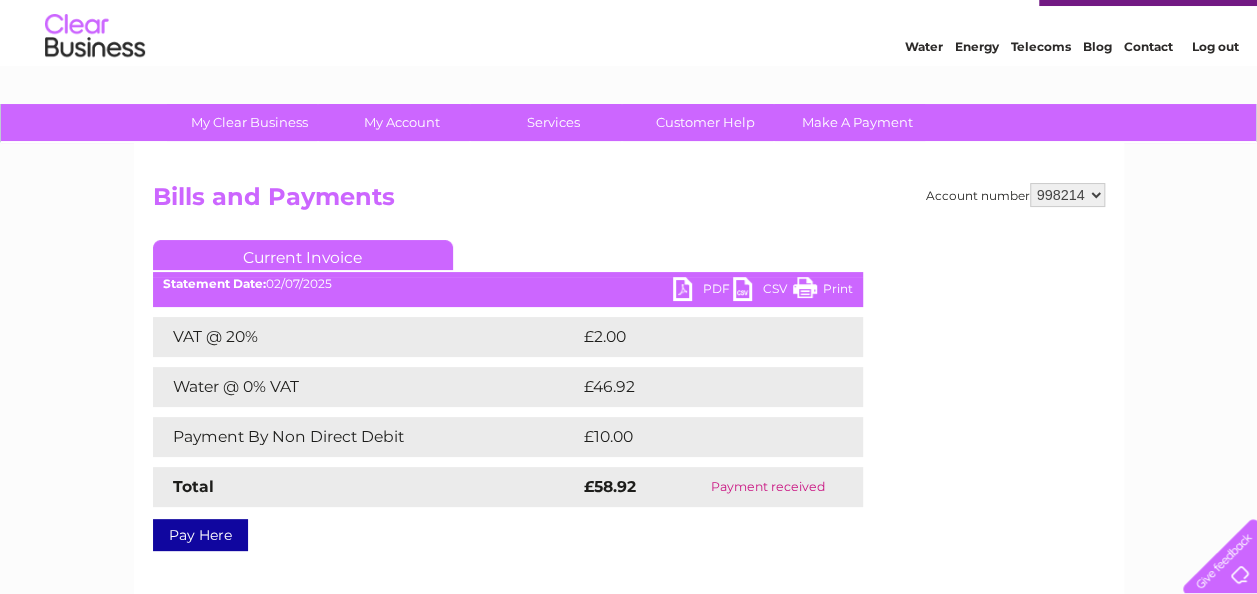 scroll, scrollTop: 6, scrollLeft: 0, axis: vertical 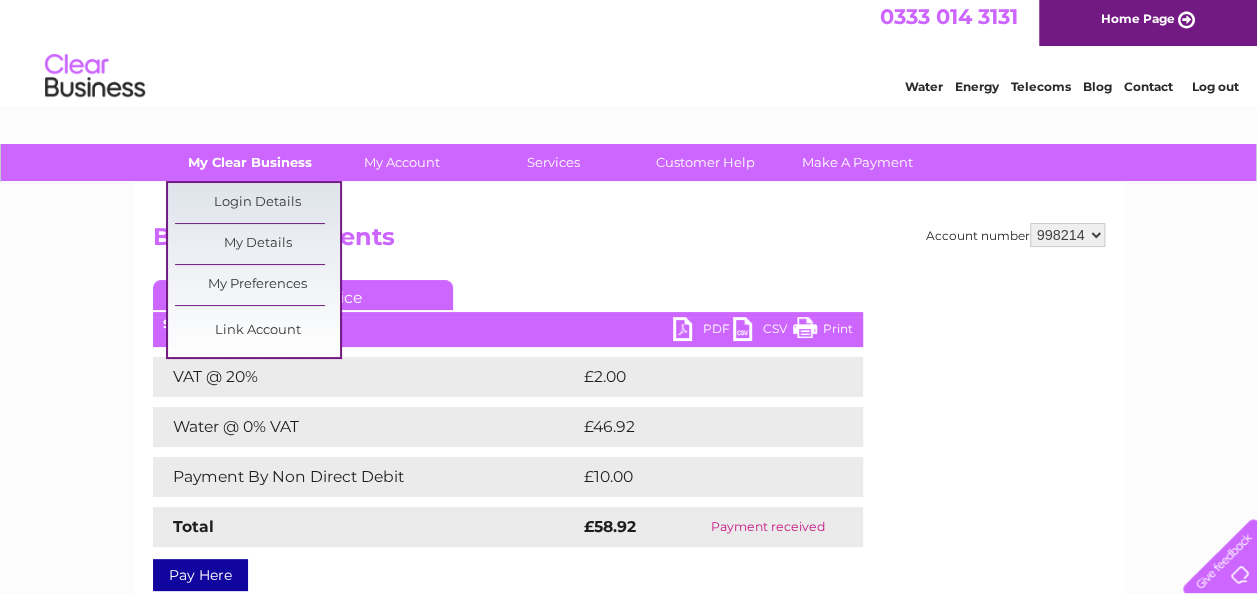 click on "My Clear Business" at bounding box center (249, 162) 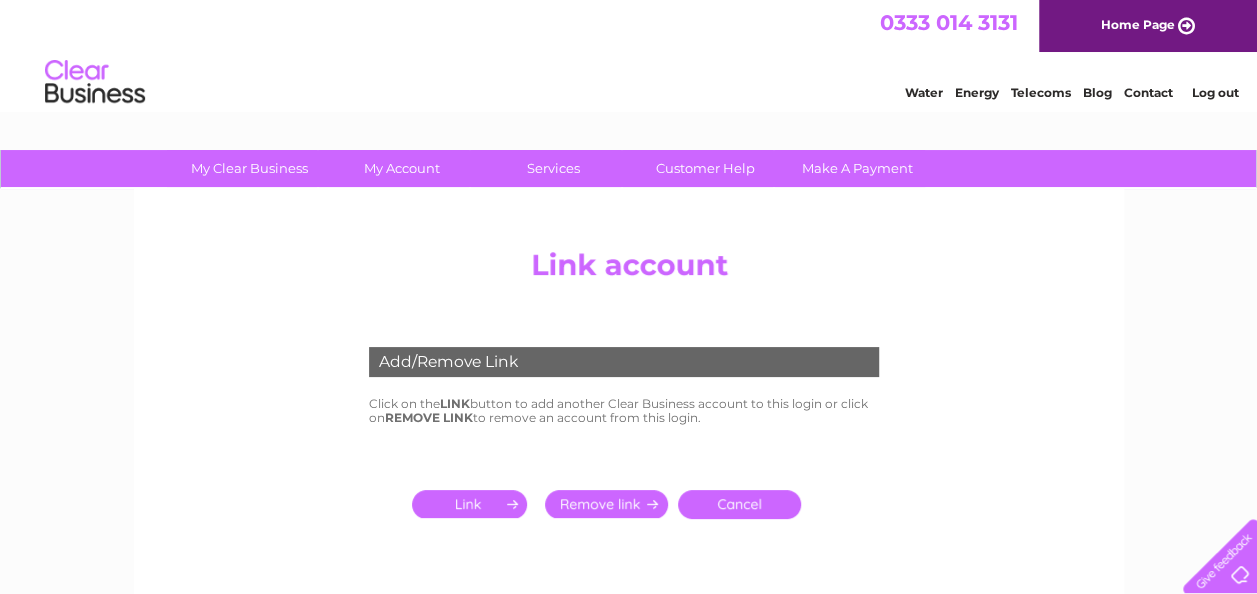 scroll, scrollTop: 0, scrollLeft: 0, axis: both 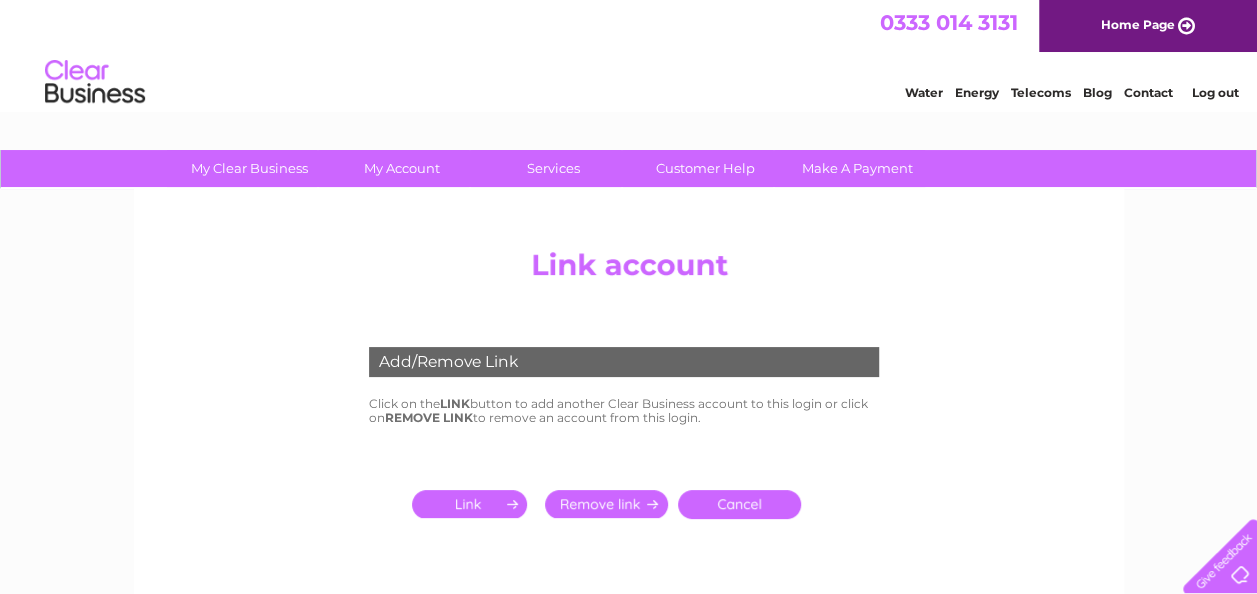 click at bounding box center [473, 504] 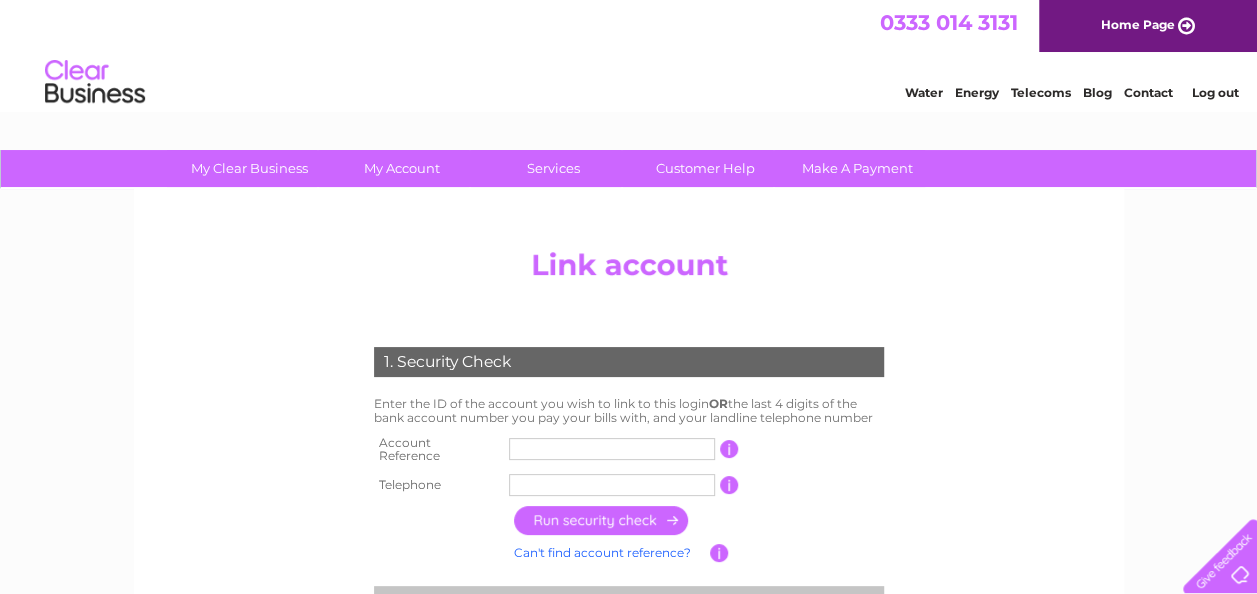 click at bounding box center [612, 449] 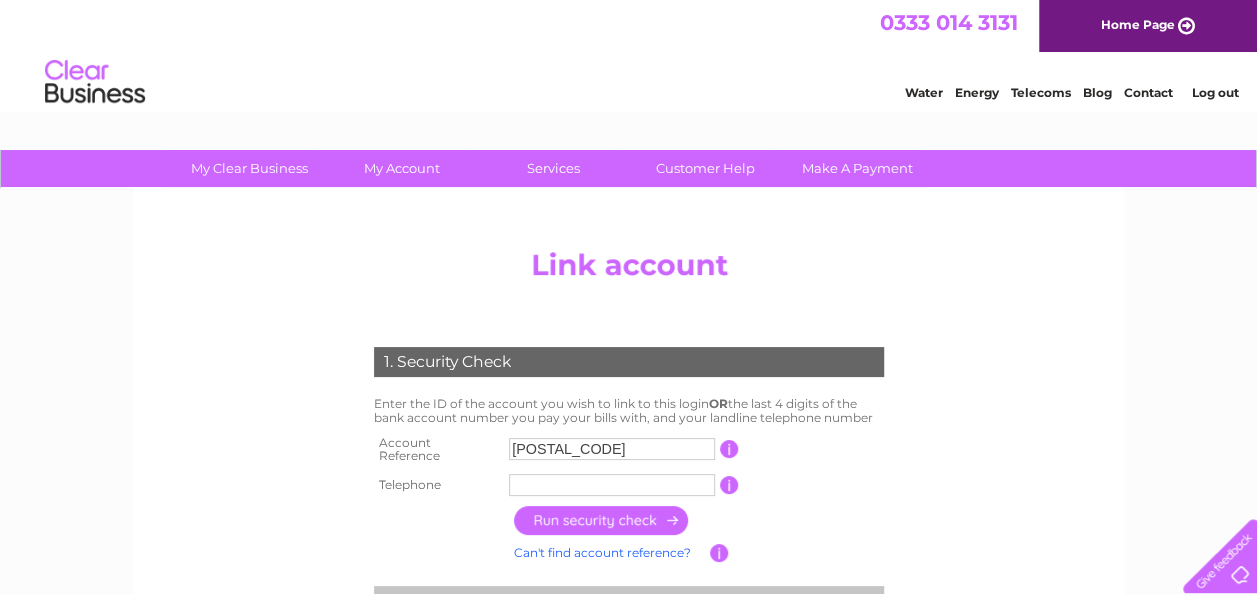 type on "CB303071" 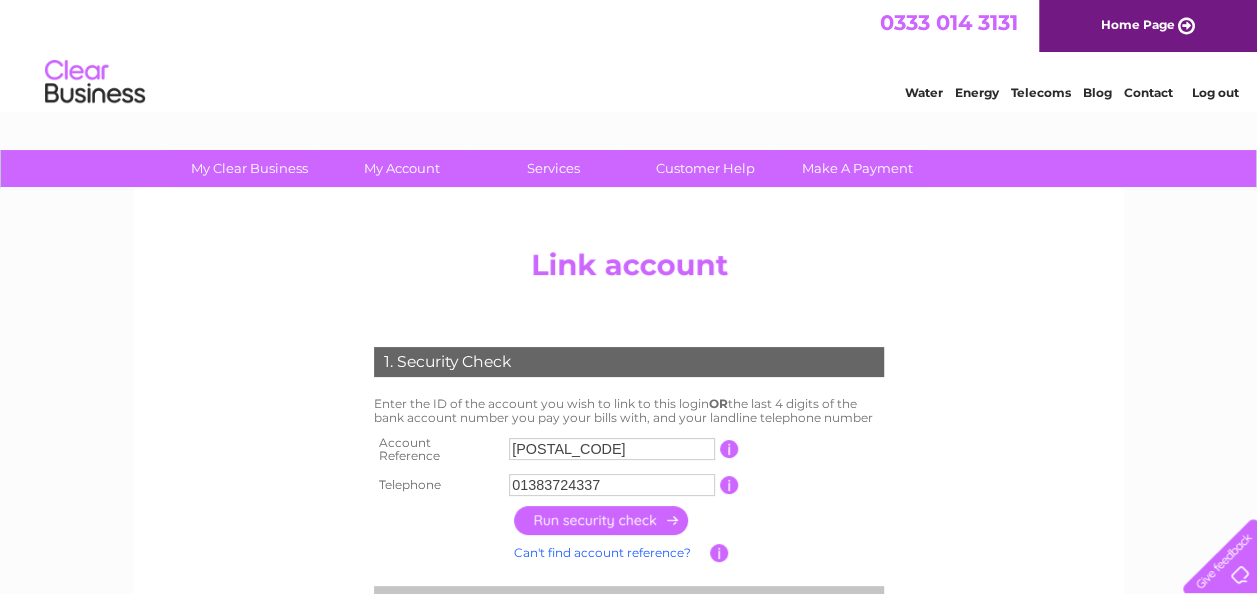 click at bounding box center [602, 520] 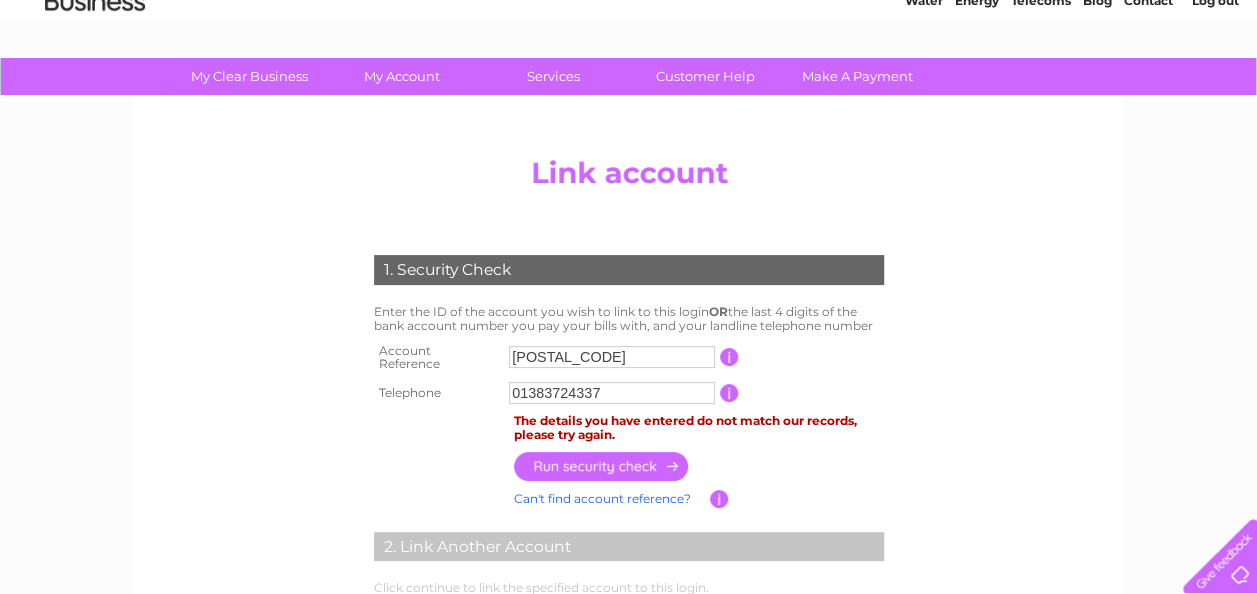 scroll, scrollTop: 94, scrollLeft: 0, axis: vertical 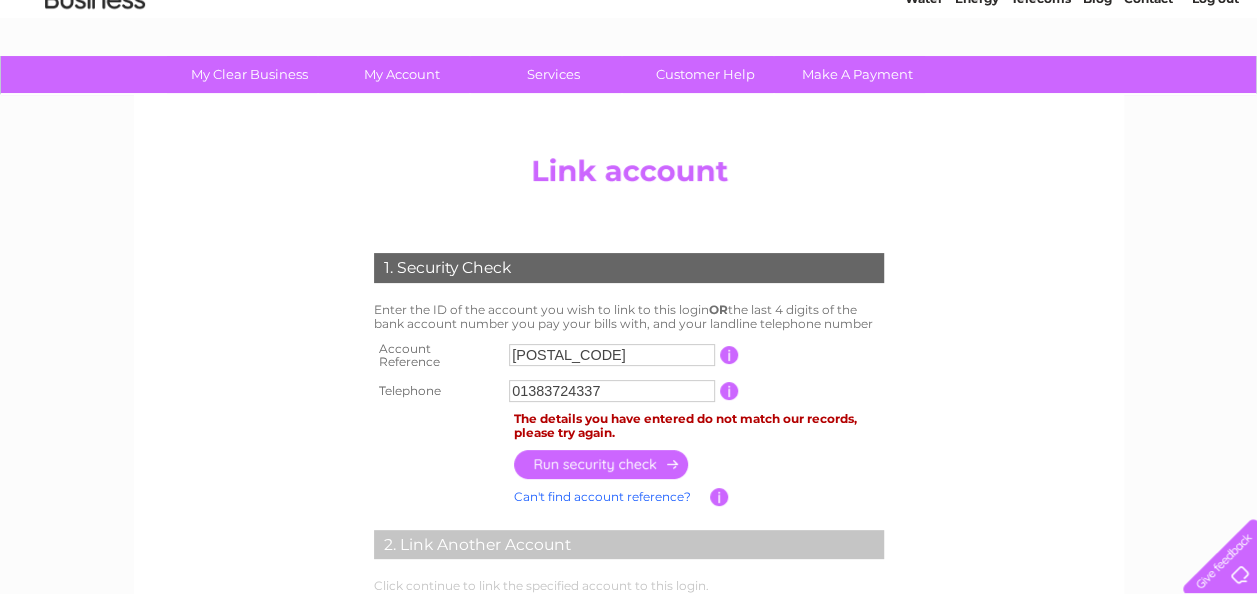 click on "CB303071" at bounding box center [612, 355] 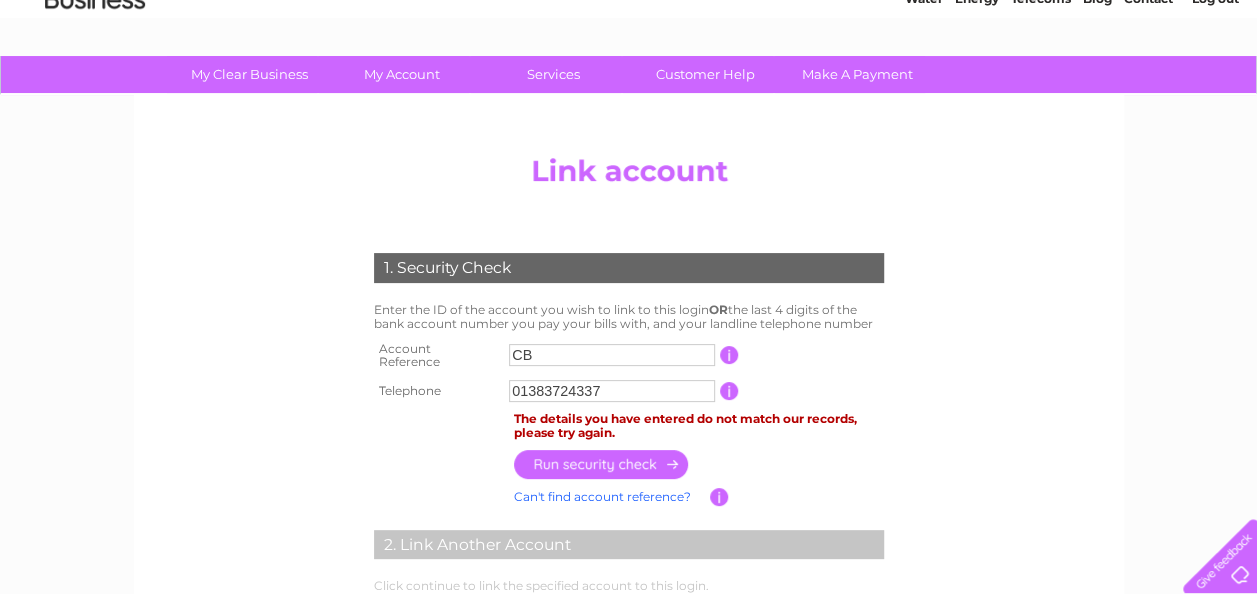 type on "C" 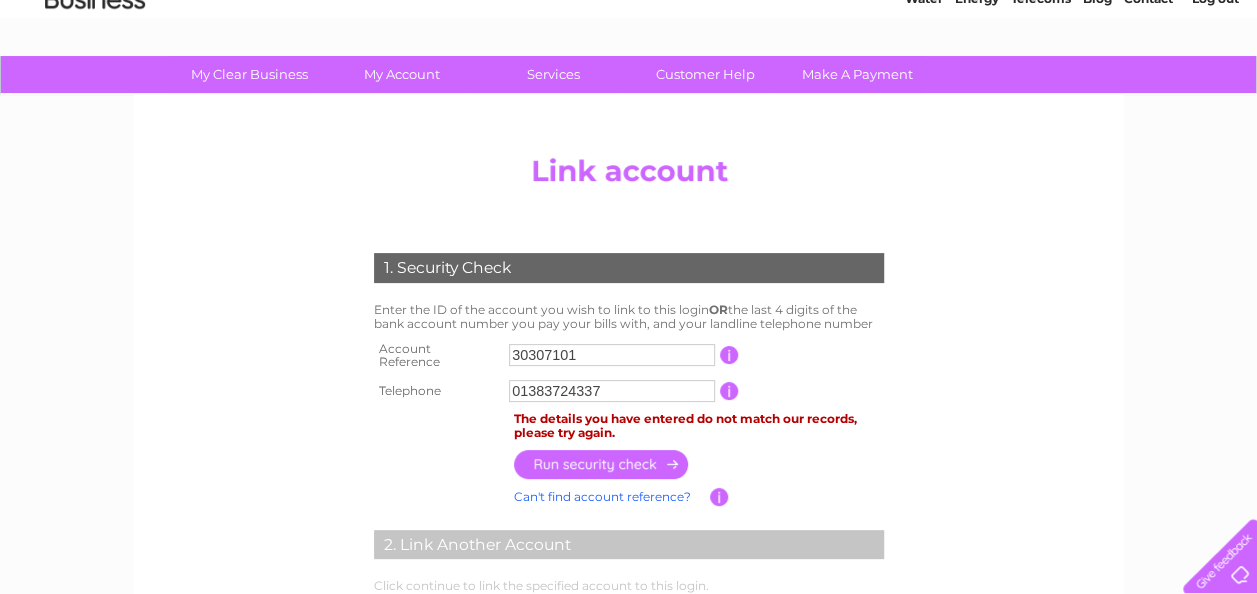 type on "30307101" 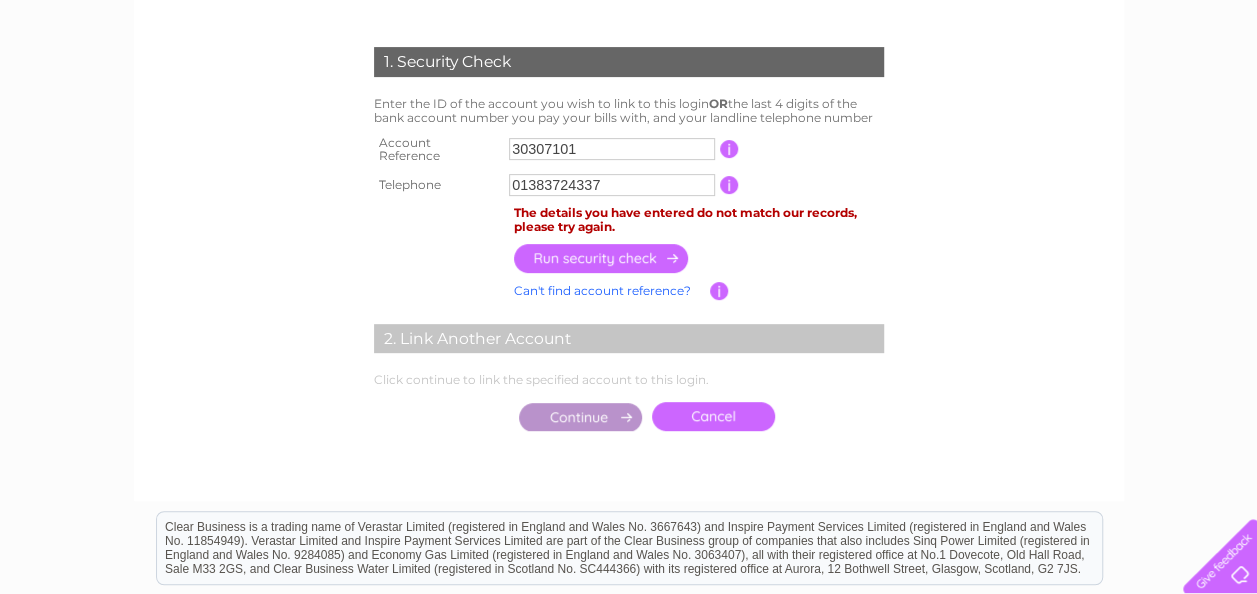 scroll, scrollTop: 304, scrollLeft: 0, axis: vertical 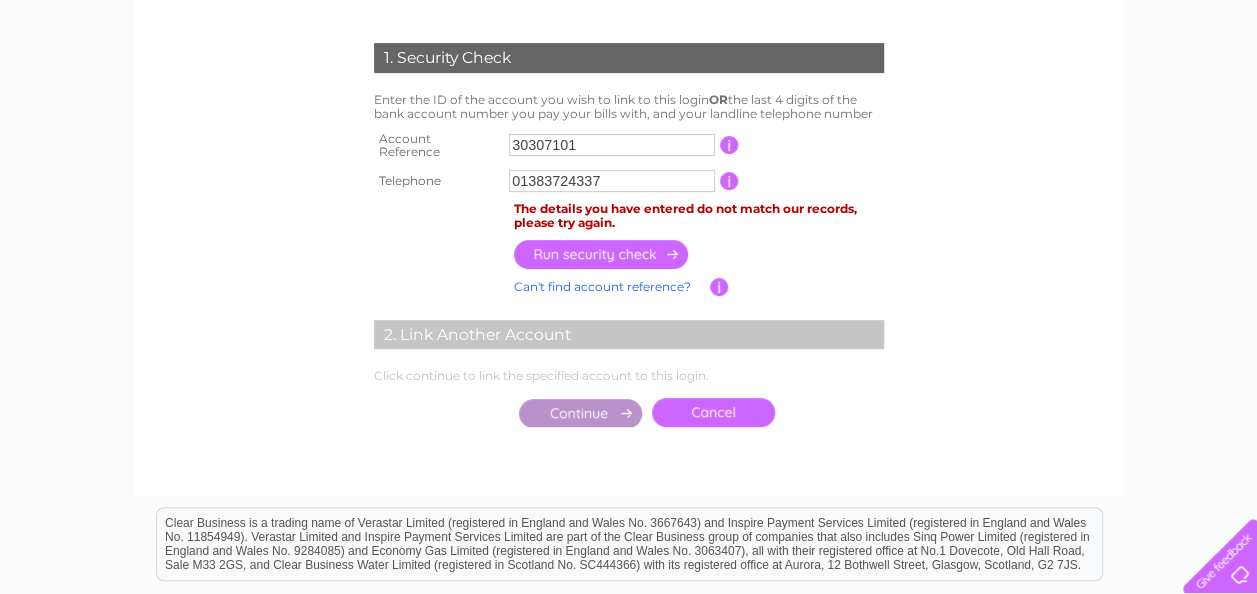 click at bounding box center [602, 254] 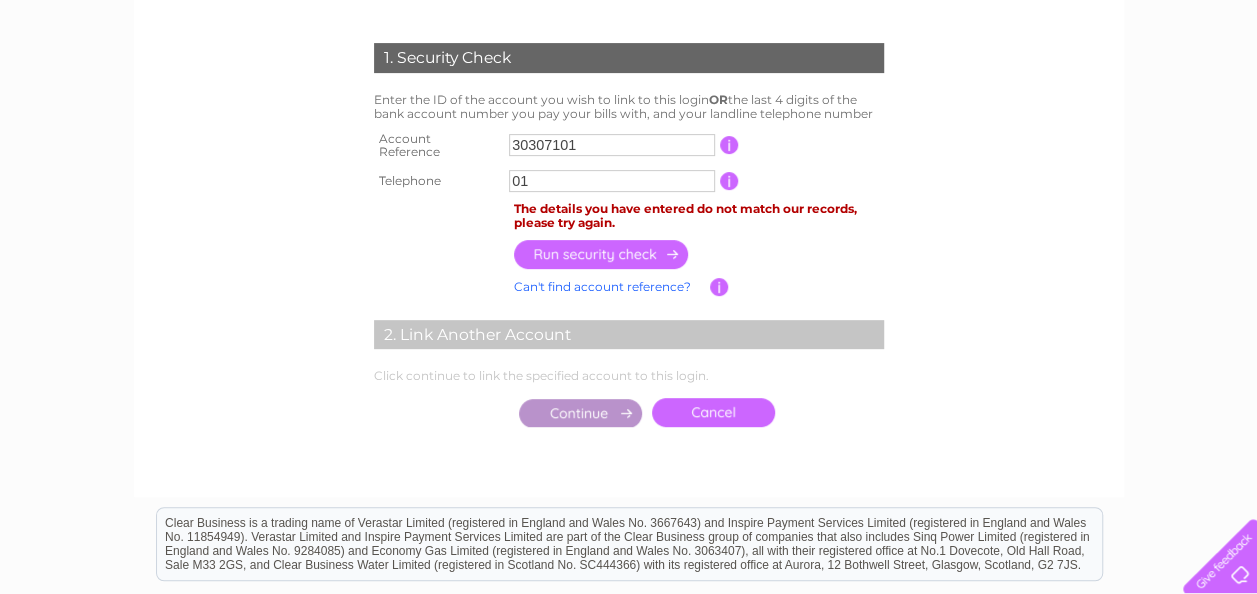 type on "0" 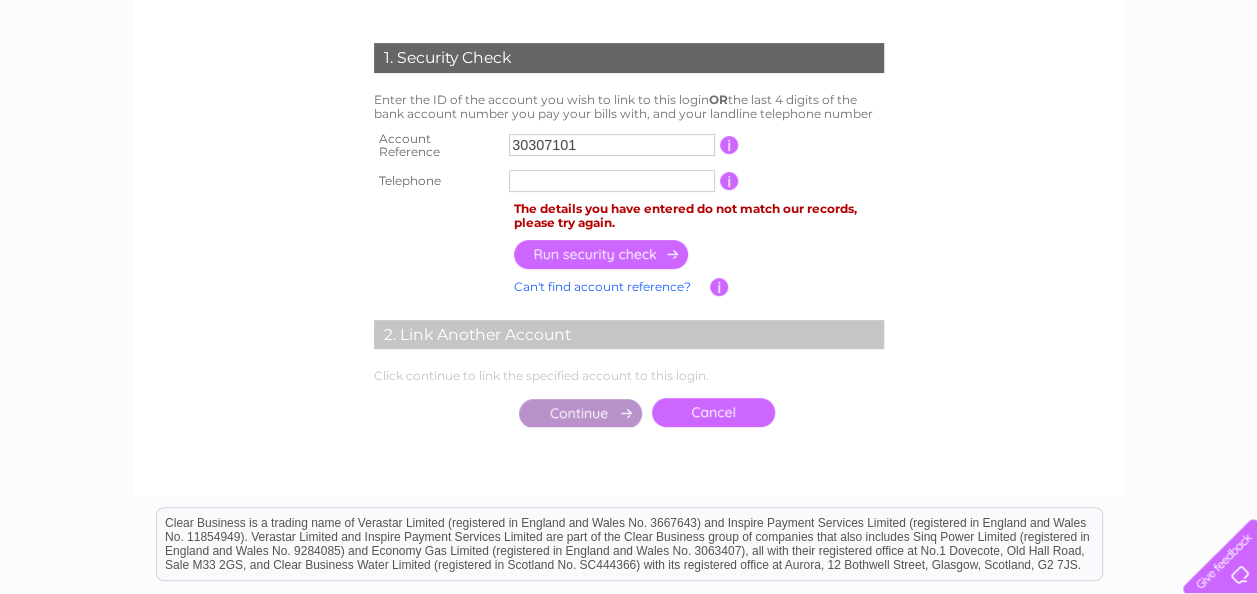 click at bounding box center (602, 254) 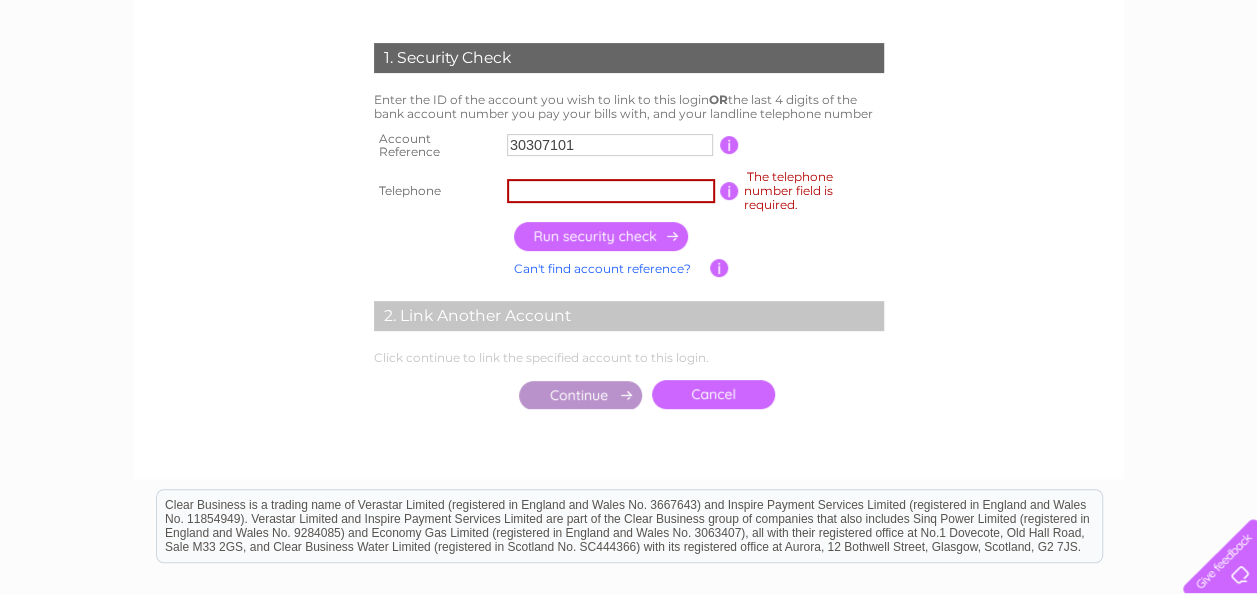 click at bounding box center (611, 191) 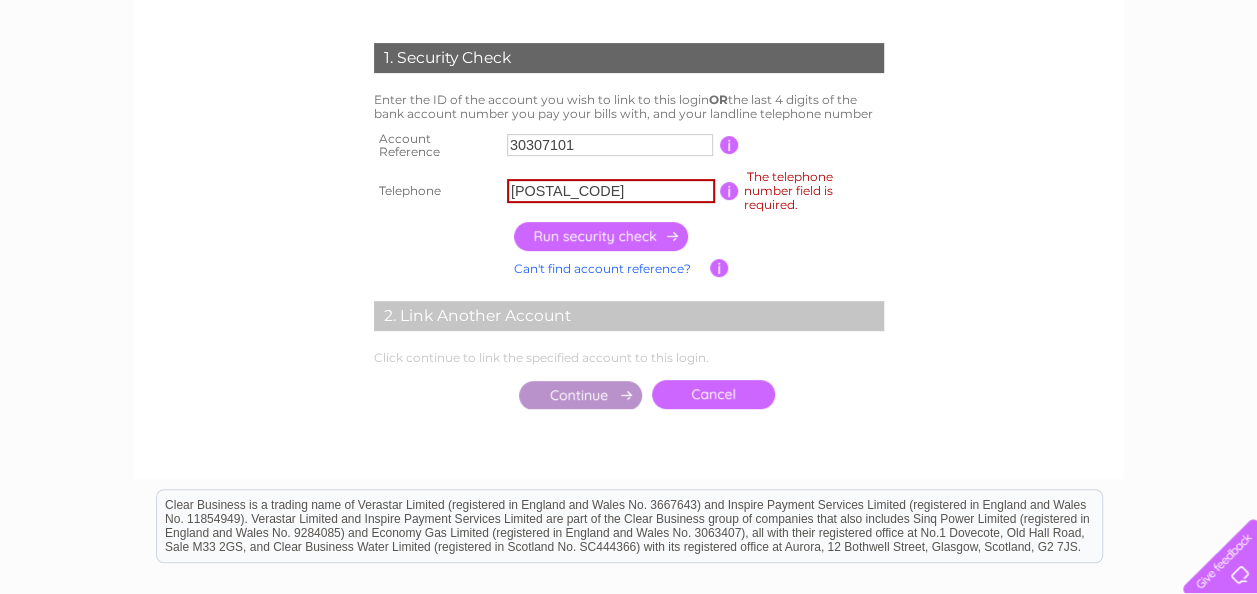 type on "07510080138" 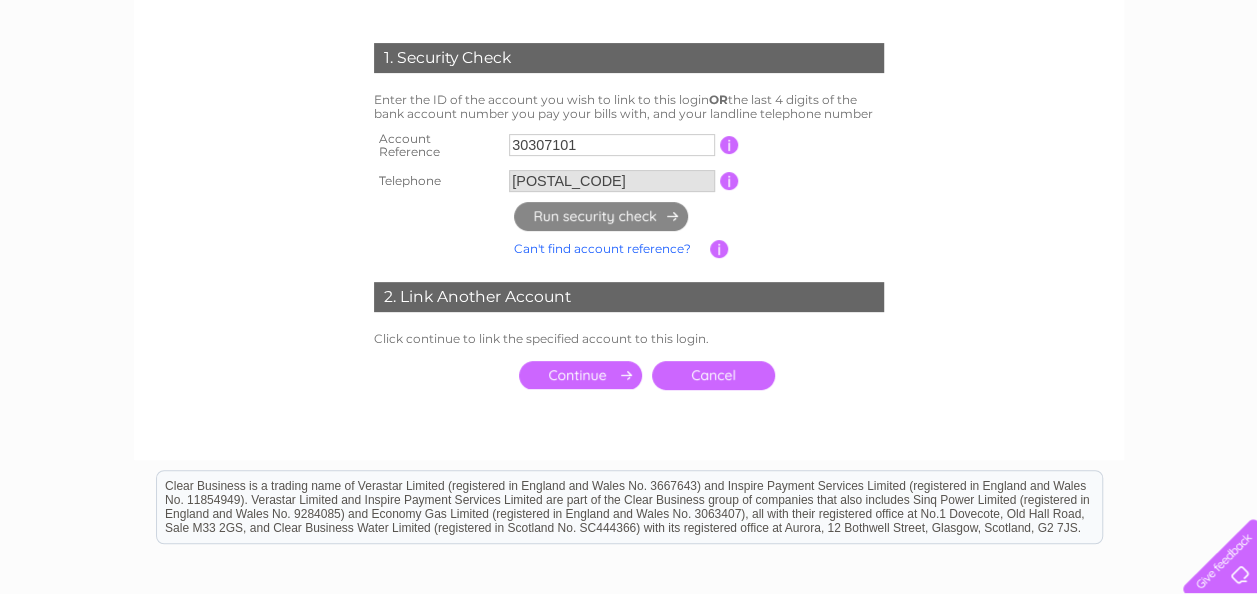 click at bounding box center [580, 375] 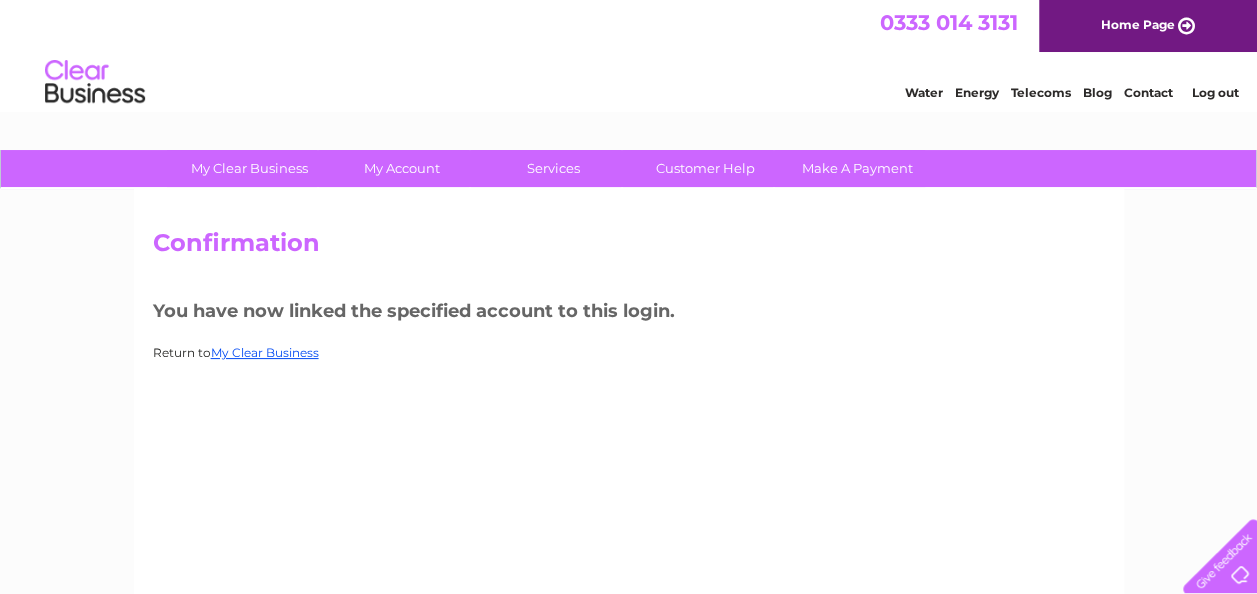 scroll, scrollTop: 0, scrollLeft: 0, axis: both 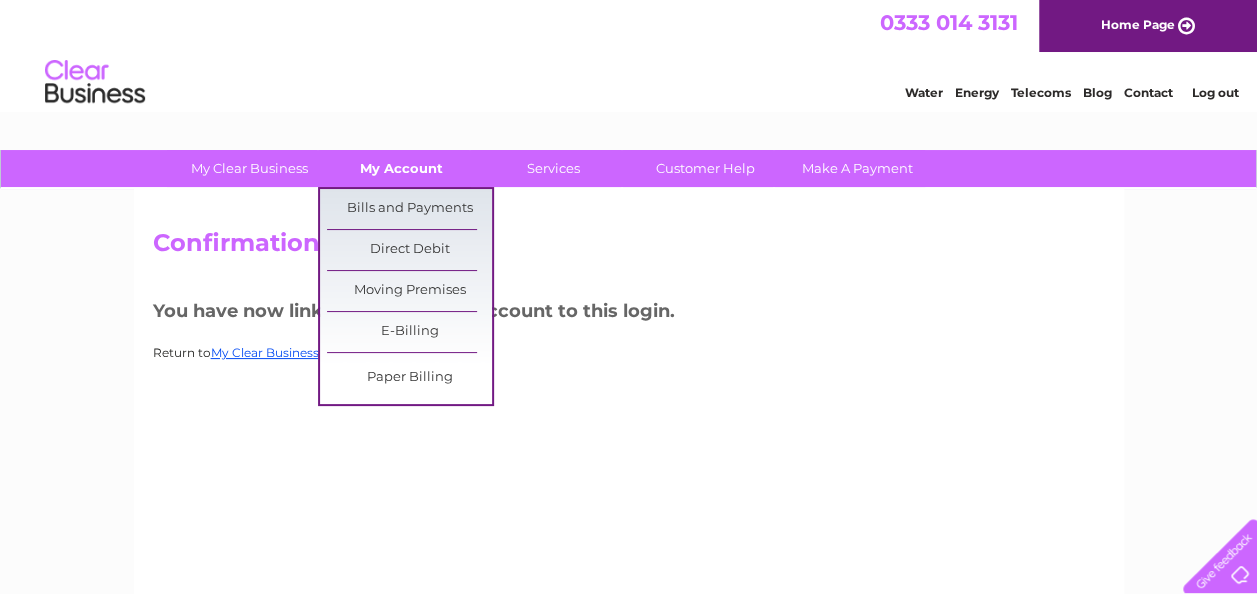 click on "My Account" at bounding box center [401, 168] 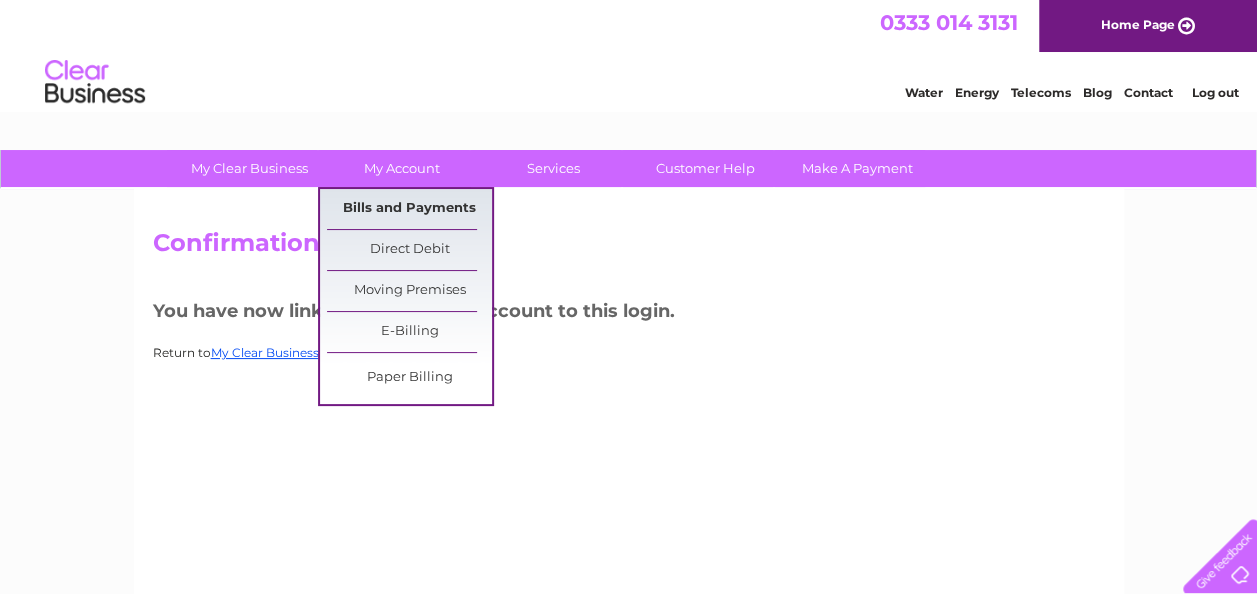 click on "Bills and Payments" at bounding box center (409, 209) 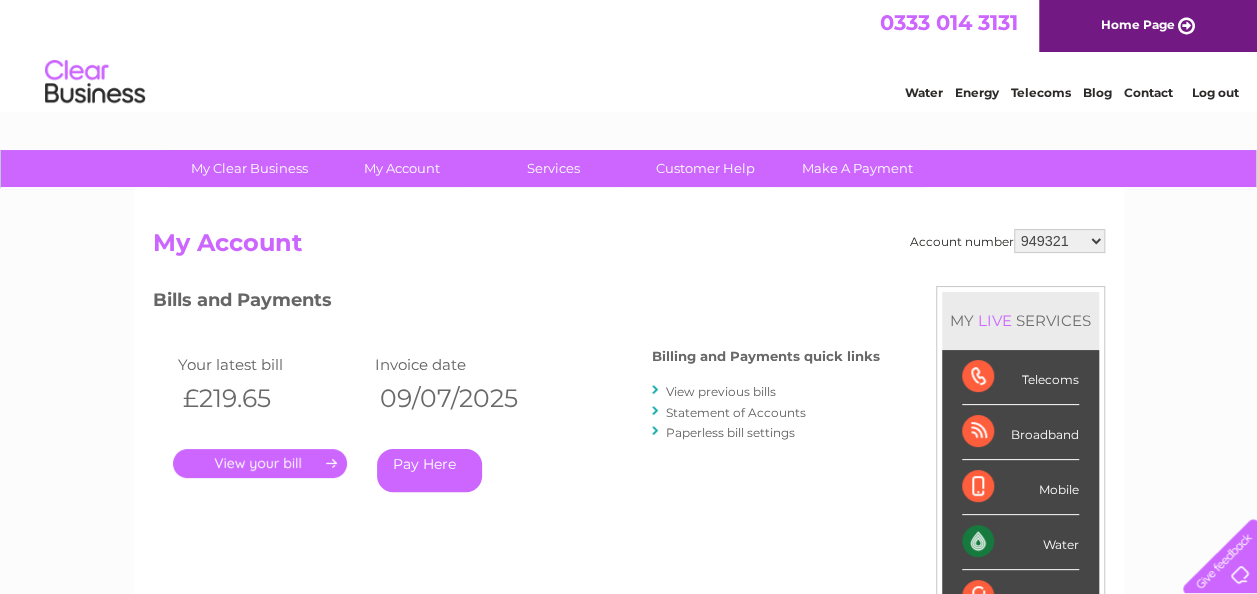 scroll, scrollTop: 0, scrollLeft: 0, axis: both 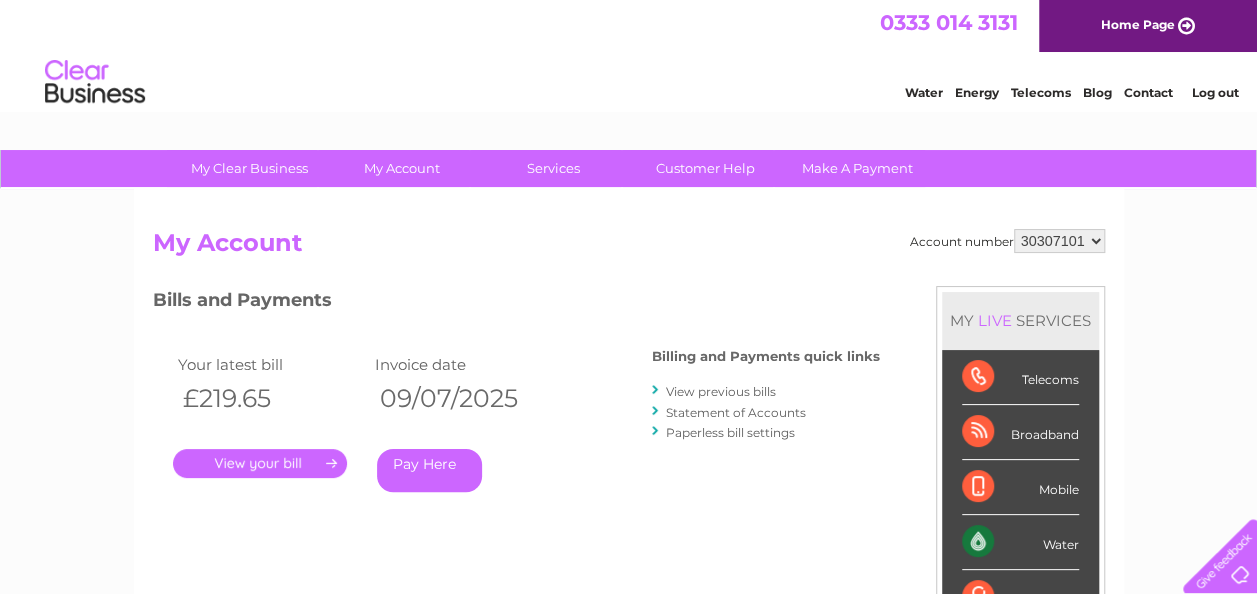 click on "949321
998214
30307101" at bounding box center [1059, 241] 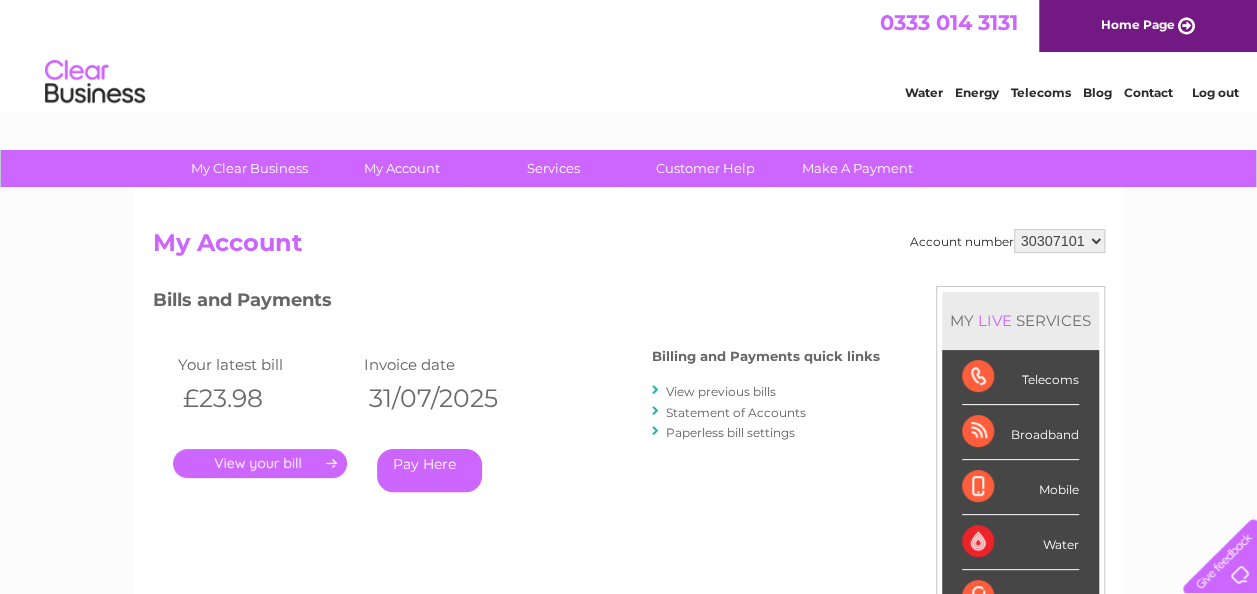 scroll, scrollTop: 0, scrollLeft: 0, axis: both 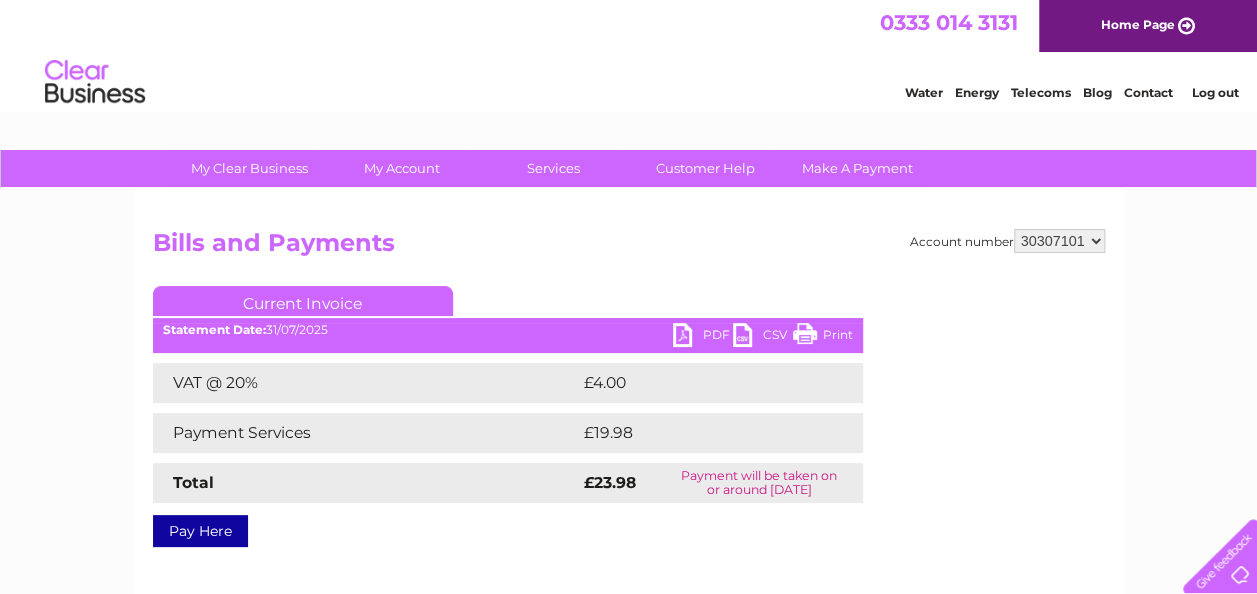 click on "PDF" at bounding box center [703, 337] 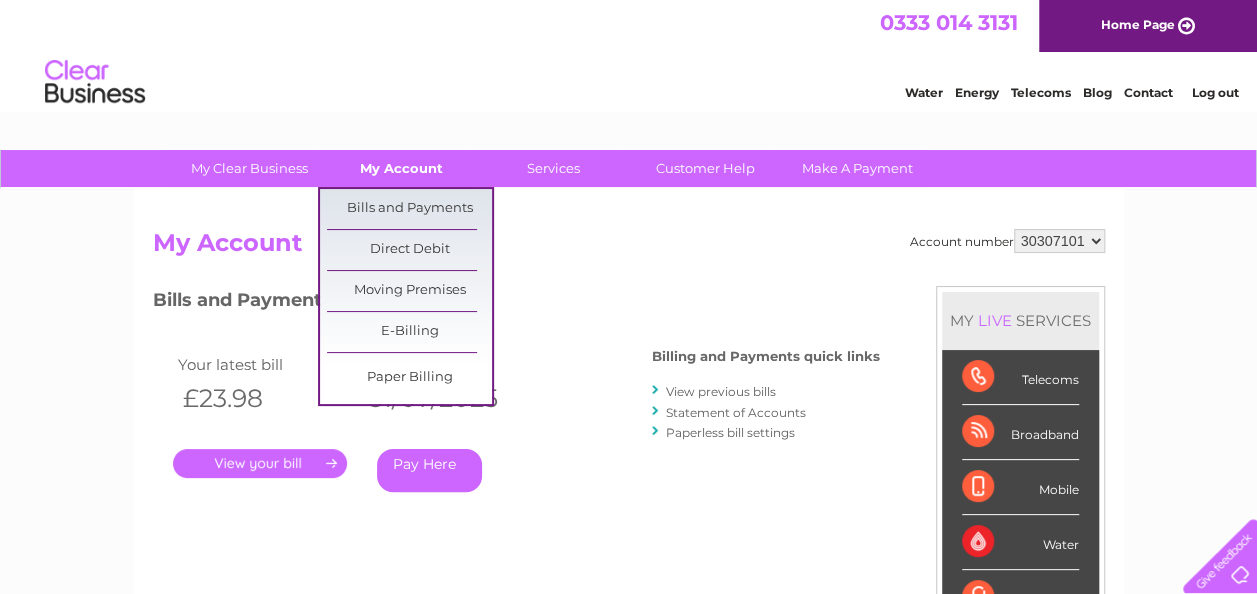 scroll, scrollTop: 0, scrollLeft: 0, axis: both 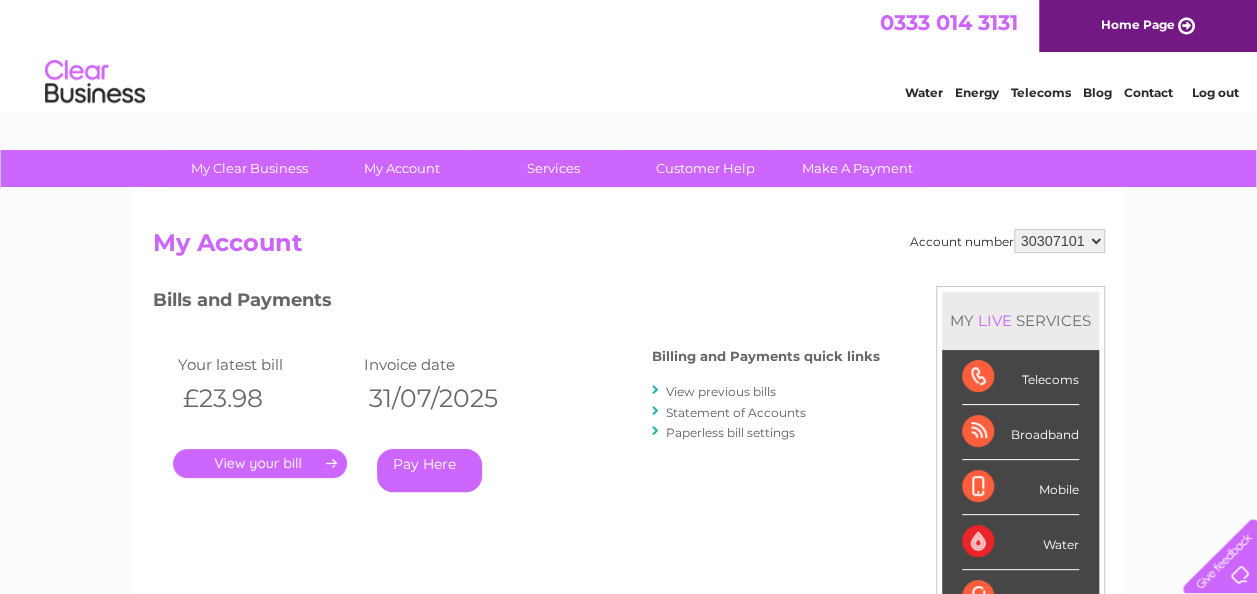 click on "View previous bills" at bounding box center [721, 391] 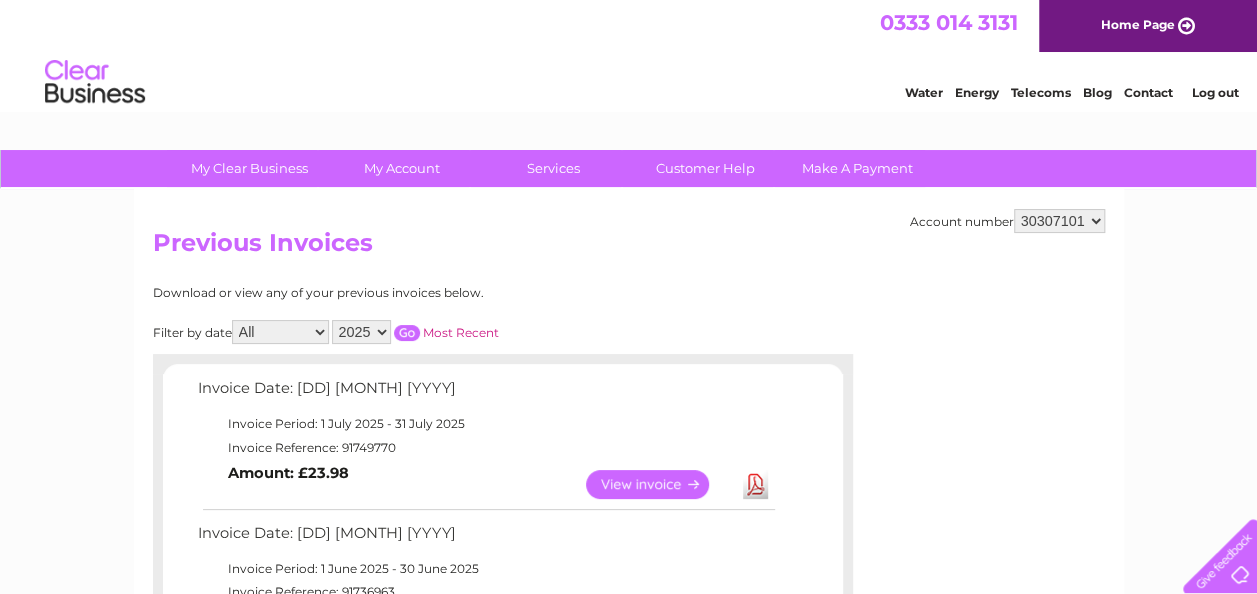scroll, scrollTop: 0, scrollLeft: 0, axis: both 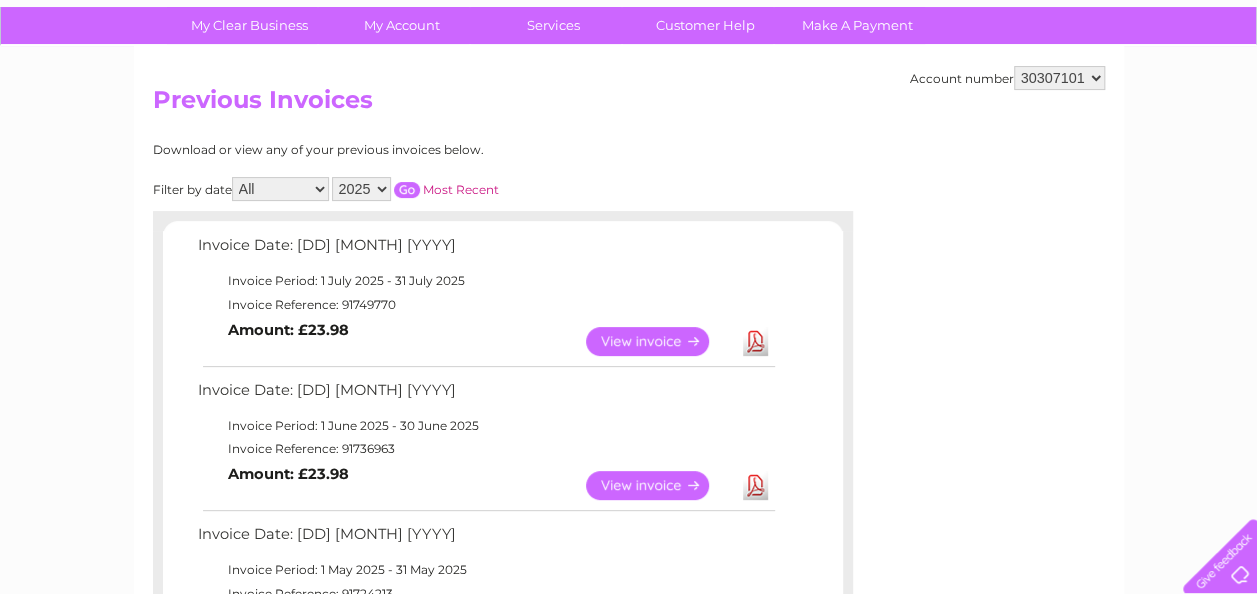 click on "Download" at bounding box center [755, 341] 